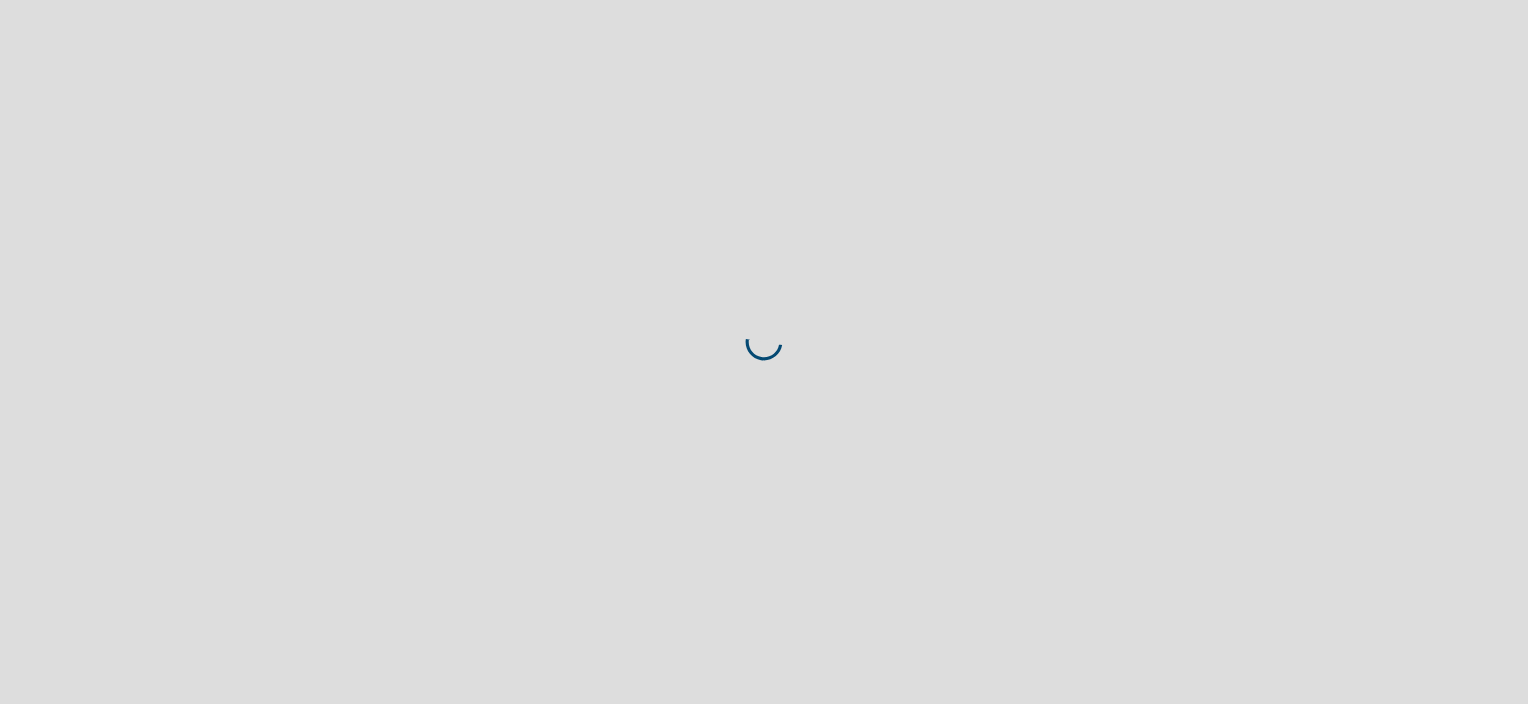 scroll, scrollTop: 0, scrollLeft: 0, axis: both 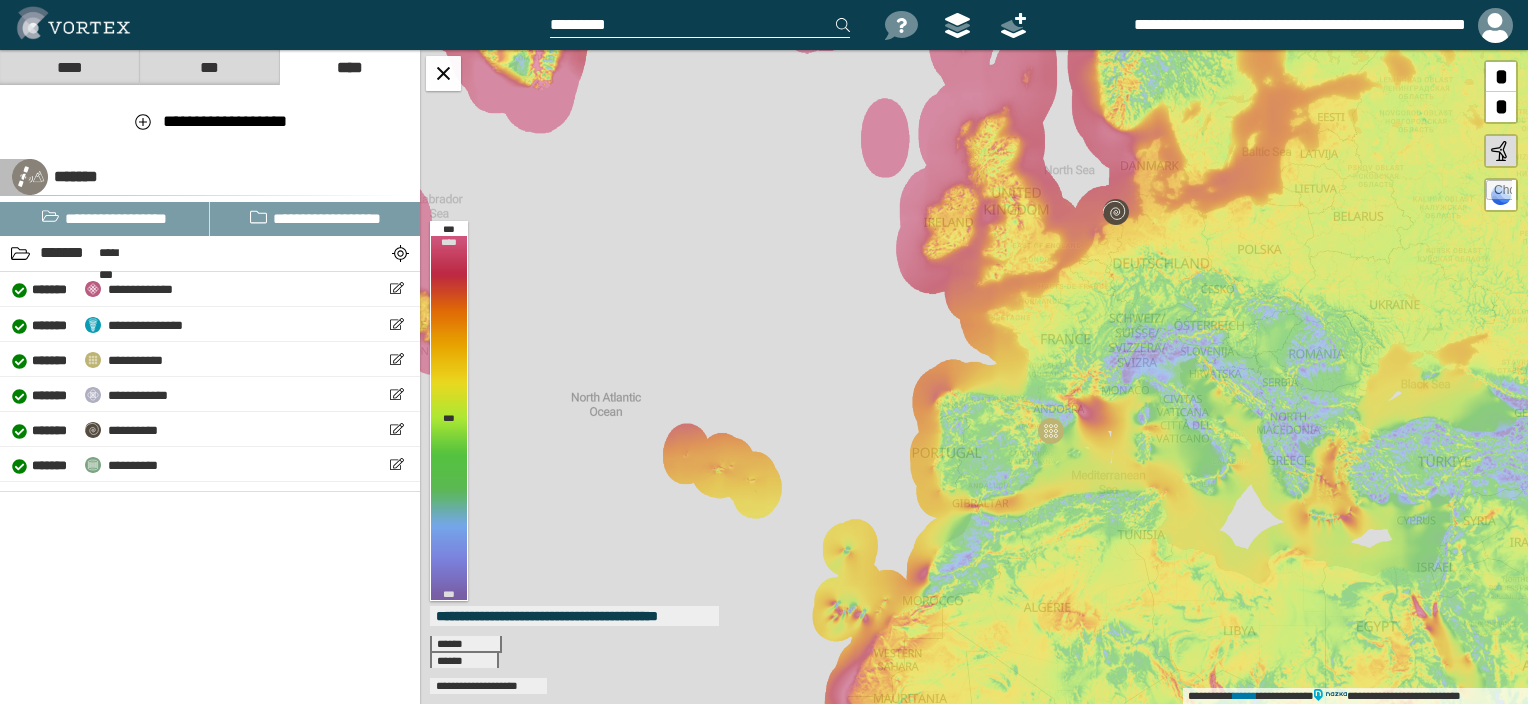 click at bounding box center [700, 25] 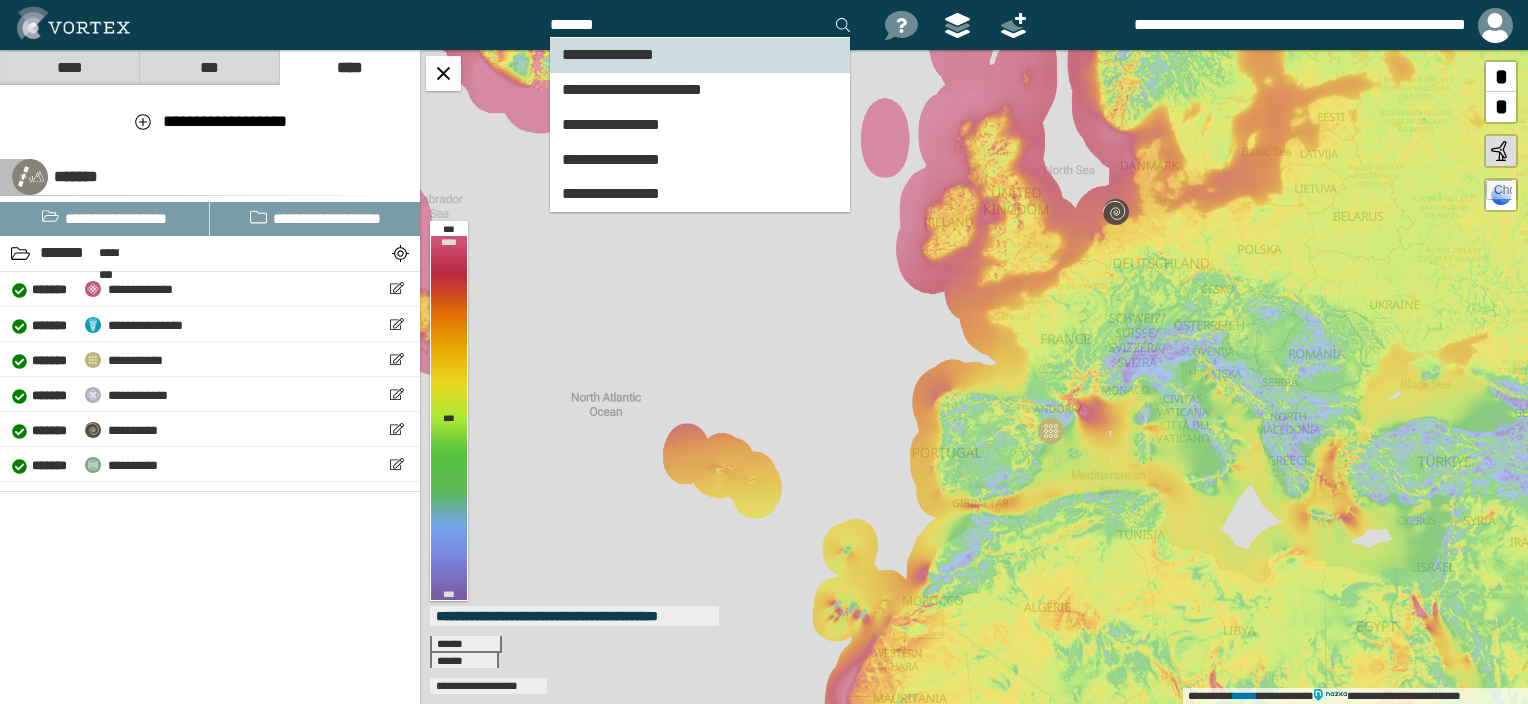 type on "*******" 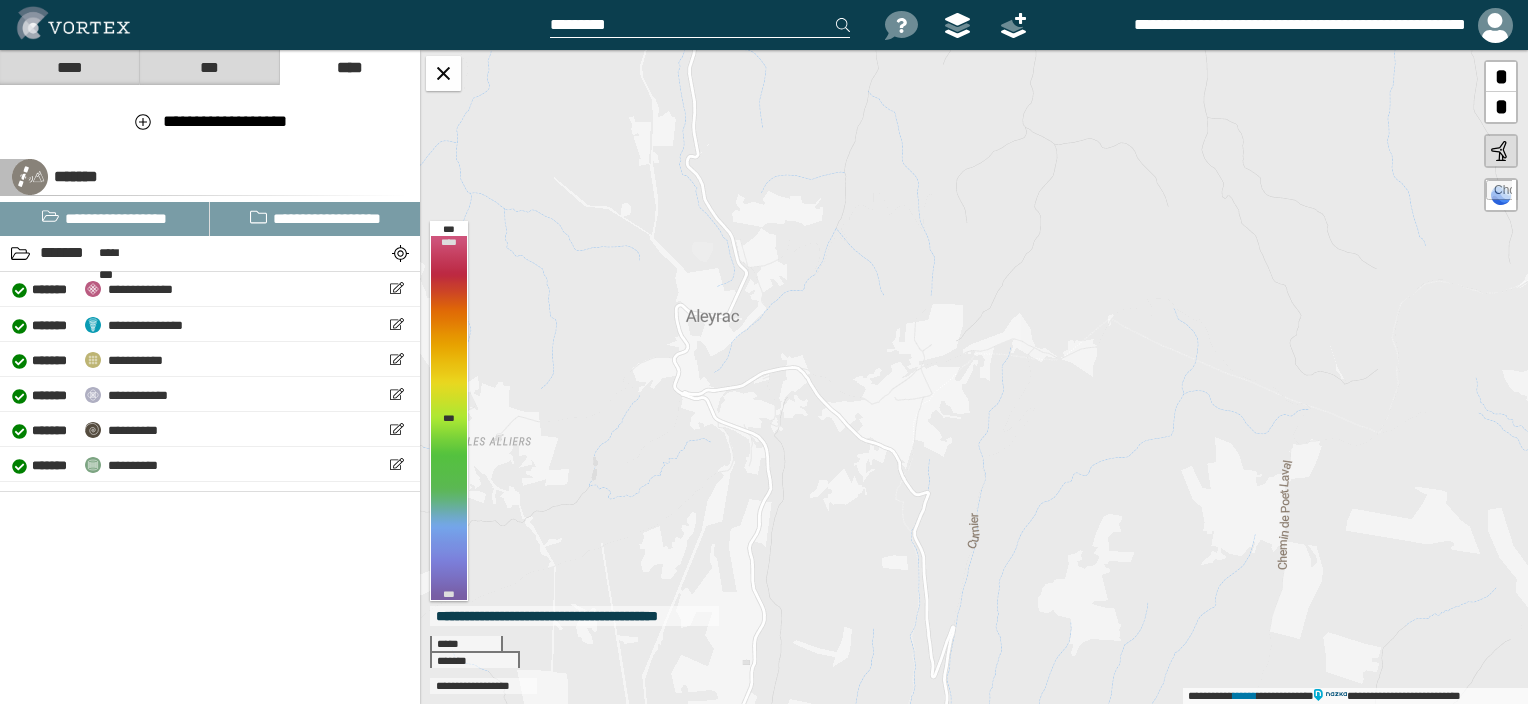 drag, startPoint x: 1085, startPoint y: 439, endPoint x: 880, endPoint y: 438, distance: 205.00244 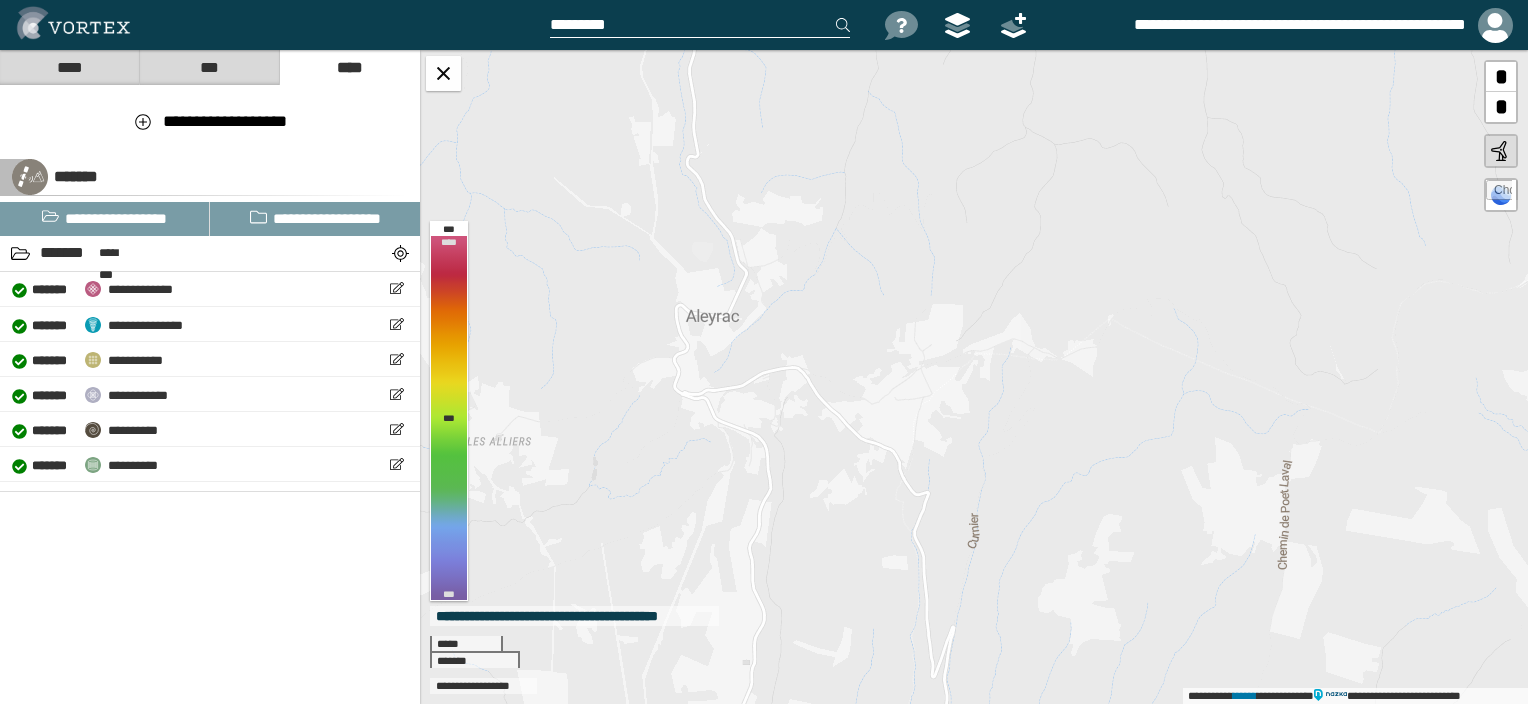 click on "**********" at bounding box center (974, 377) 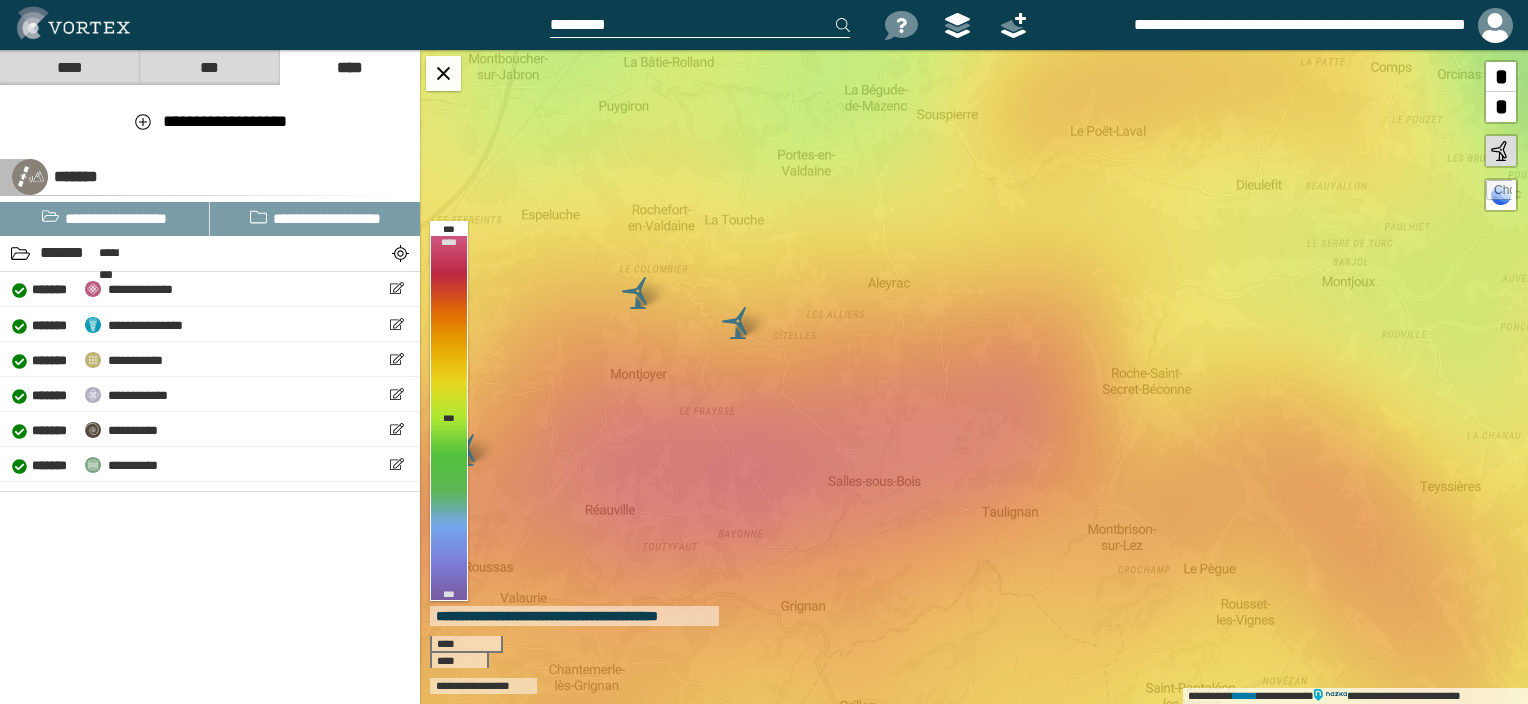 click at bounding box center (700, 25) 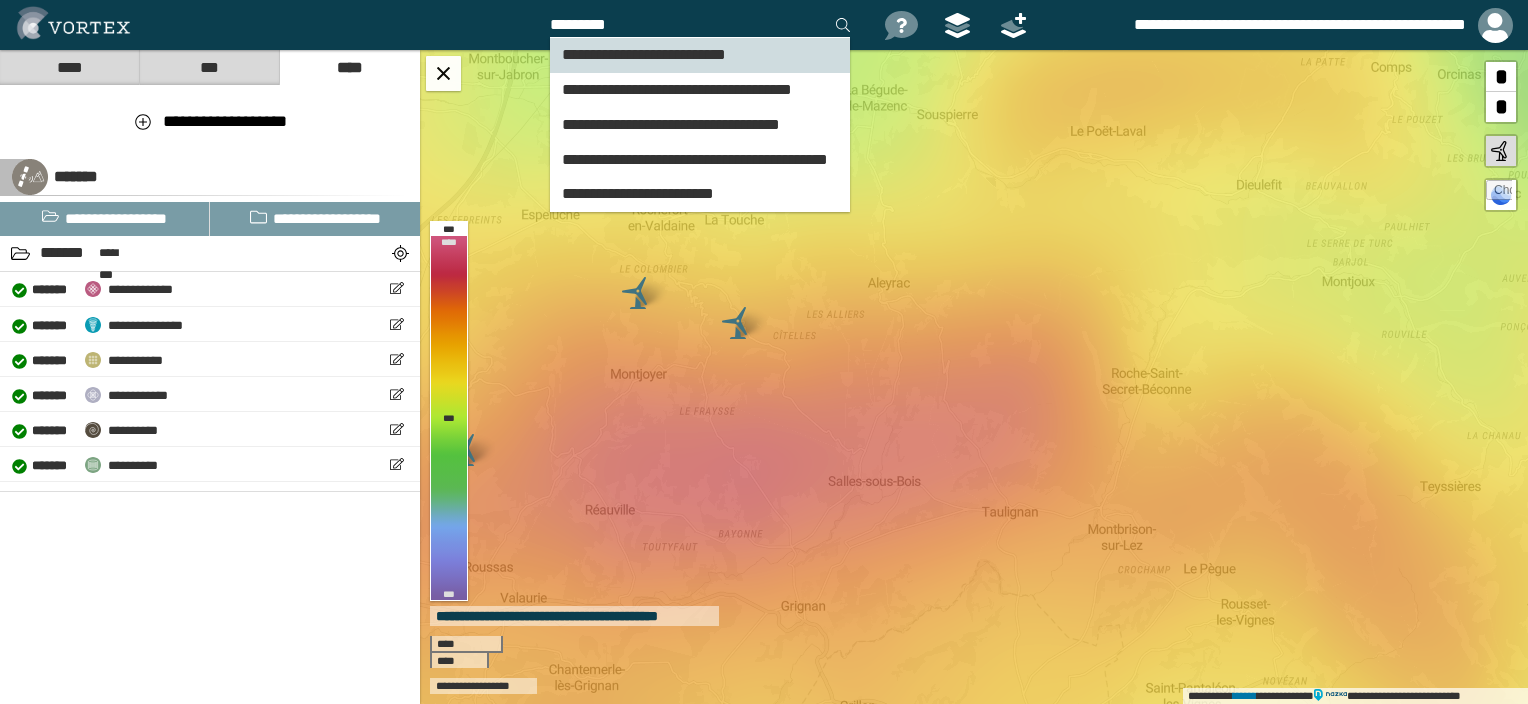 type on "*********" 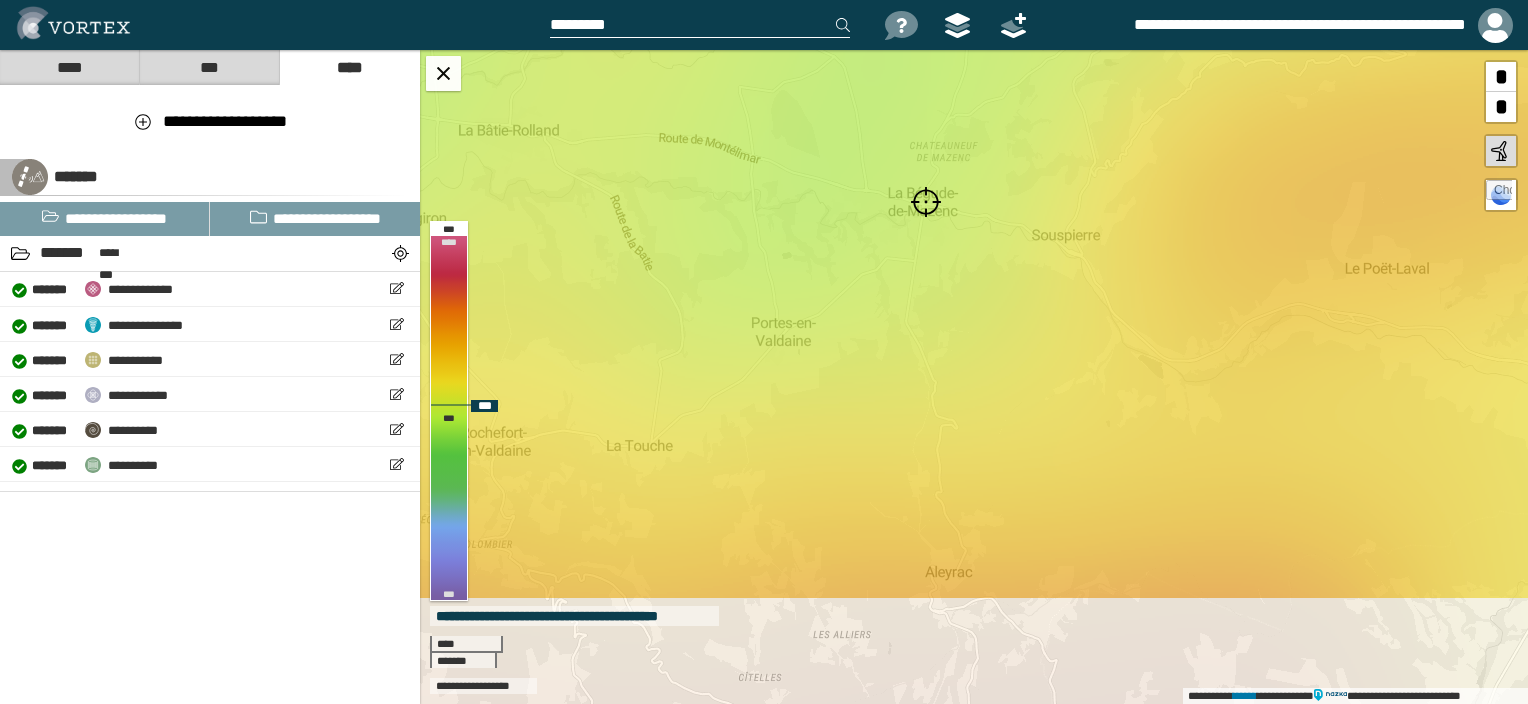 drag, startPoint x: 1013, startPoint y: 425, endPoint x: 965, endPoint y: 232, distance: 198.87936 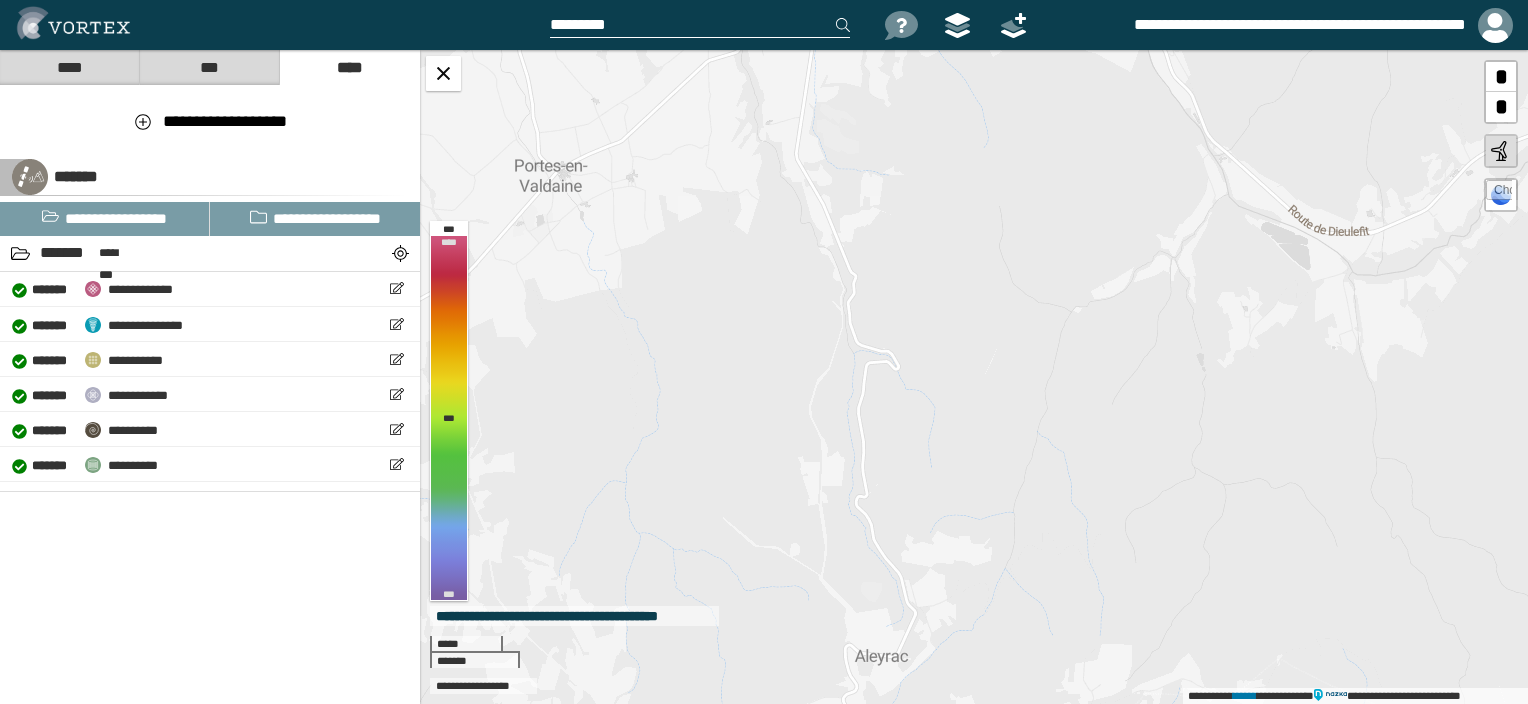 drag, startPoint x: 912, startPoint y: 464, endPoint x: 850, endPoint y: 275, distance: 198.90953 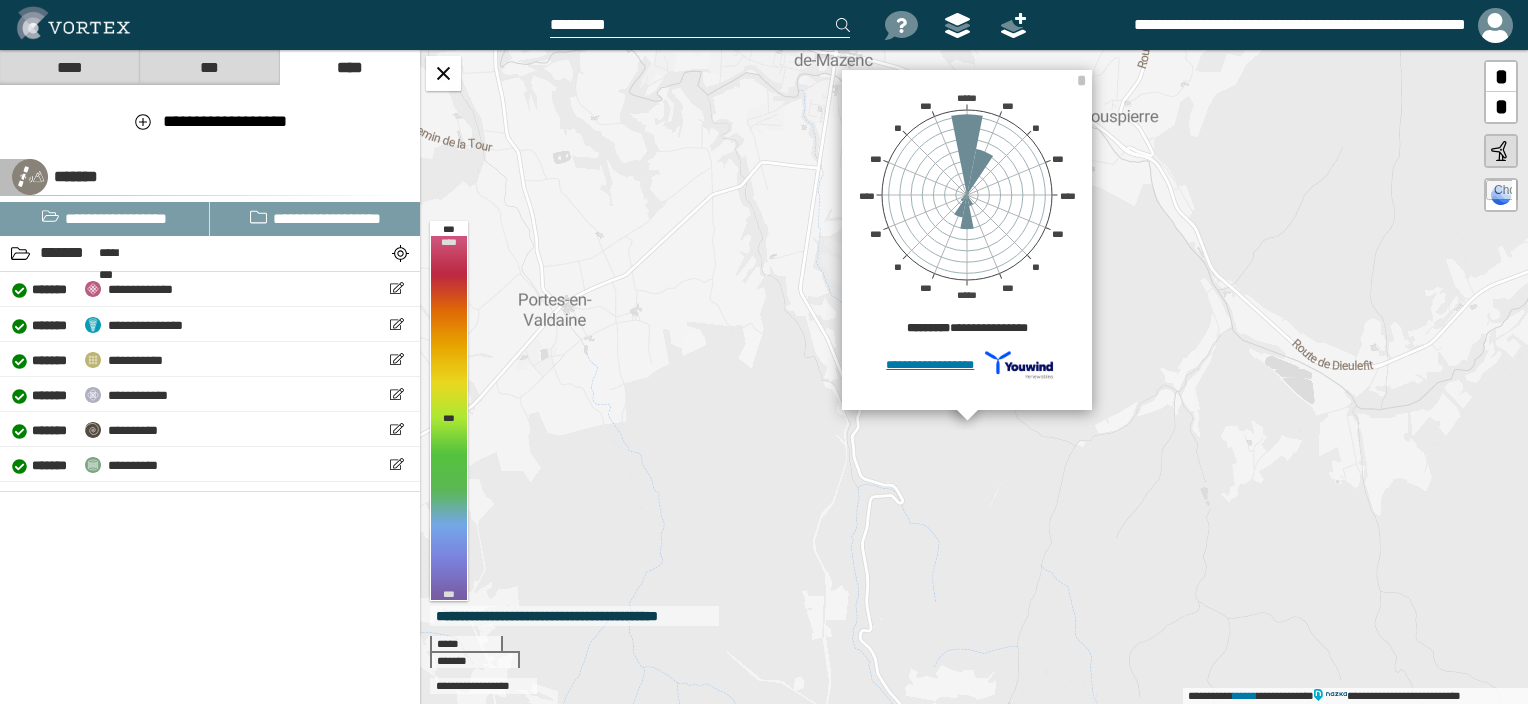 click on "**********" at bounding box center (974, 377) 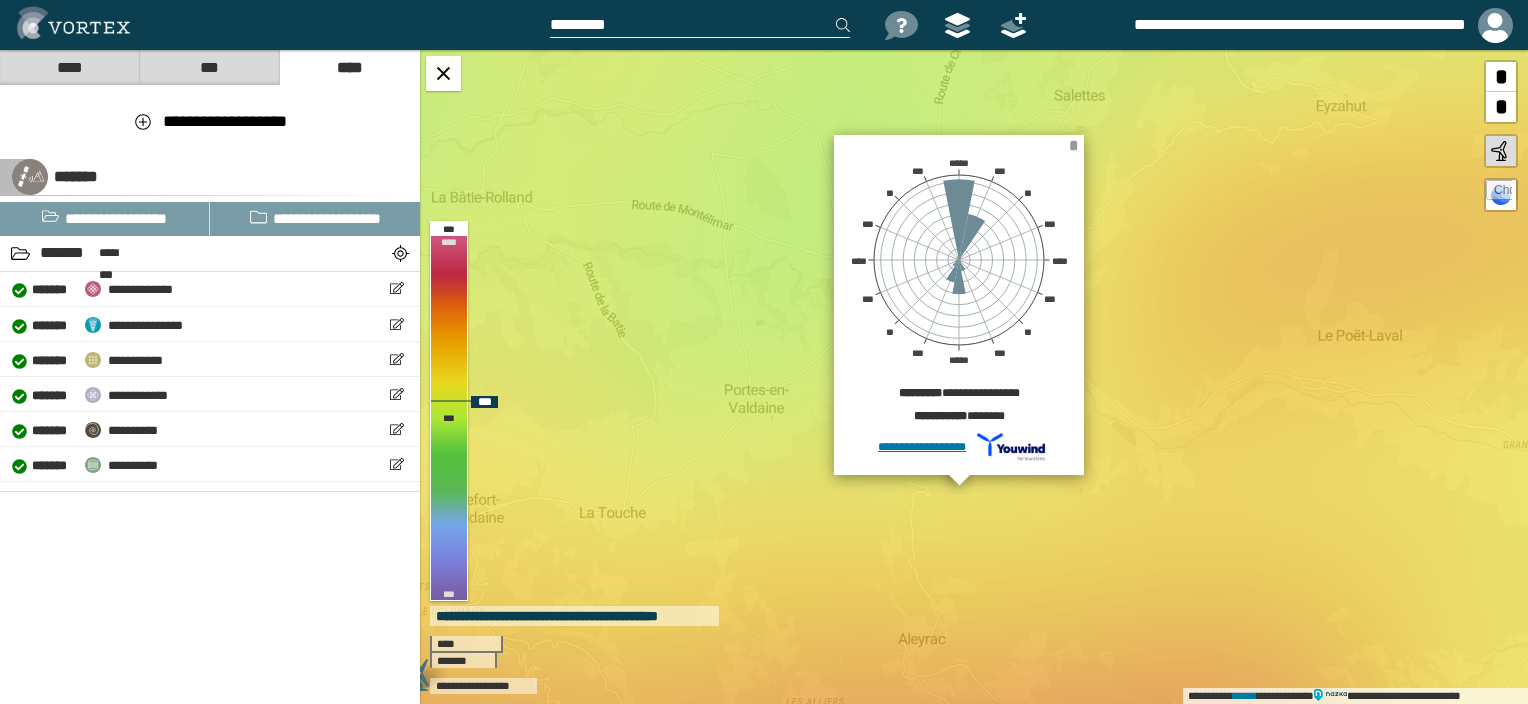 click on "*" at bounding box center [1073, 145] 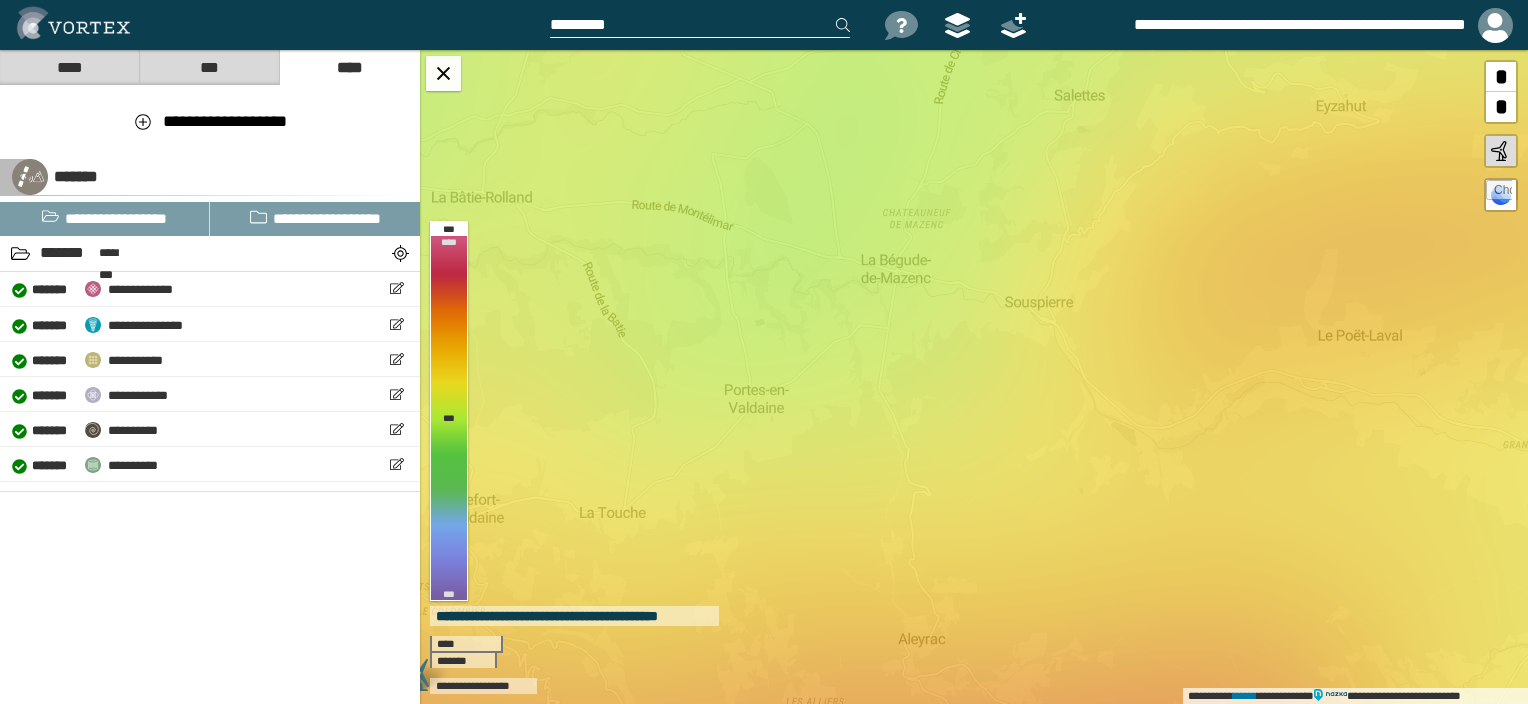 click at bounding box center (700, 25) 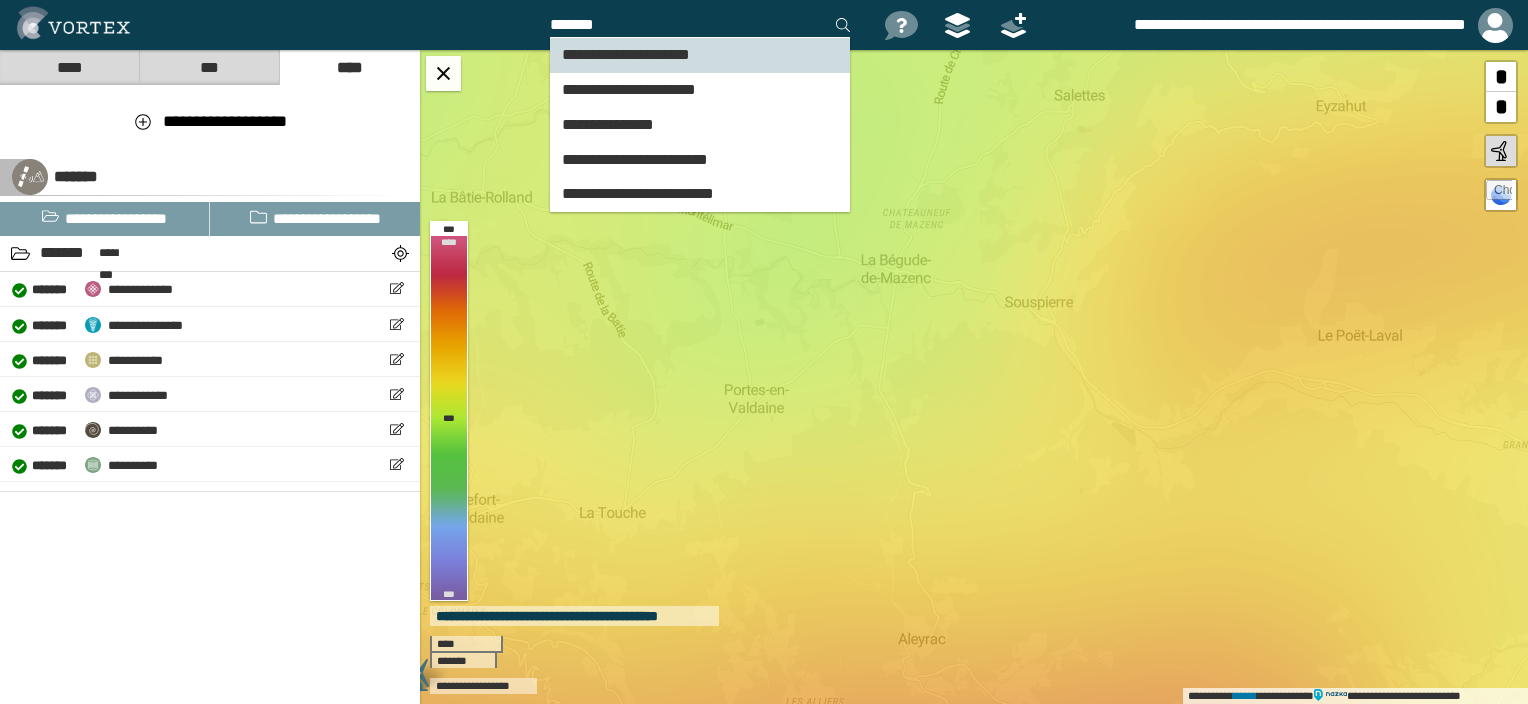 type on "*******" 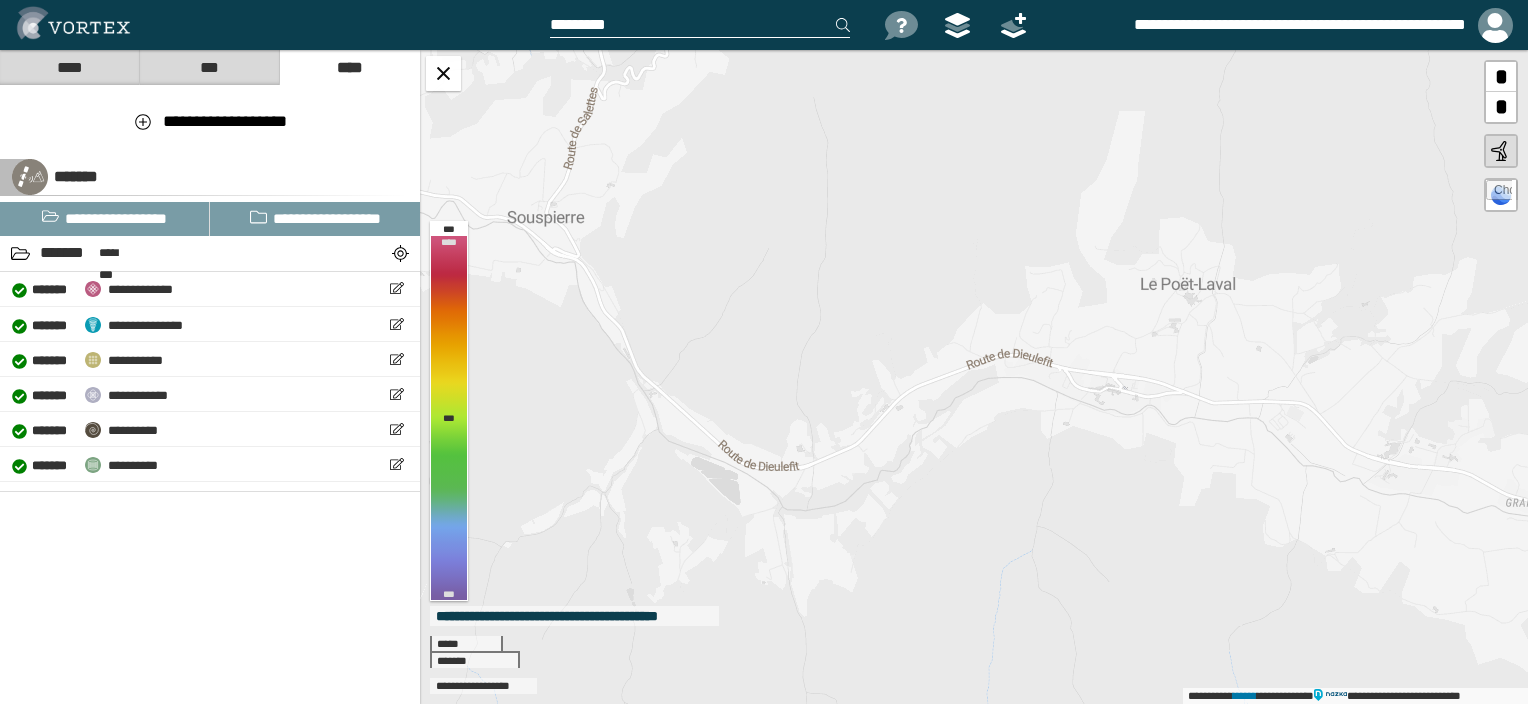 click on "**********" at bounding box center (974, 377) 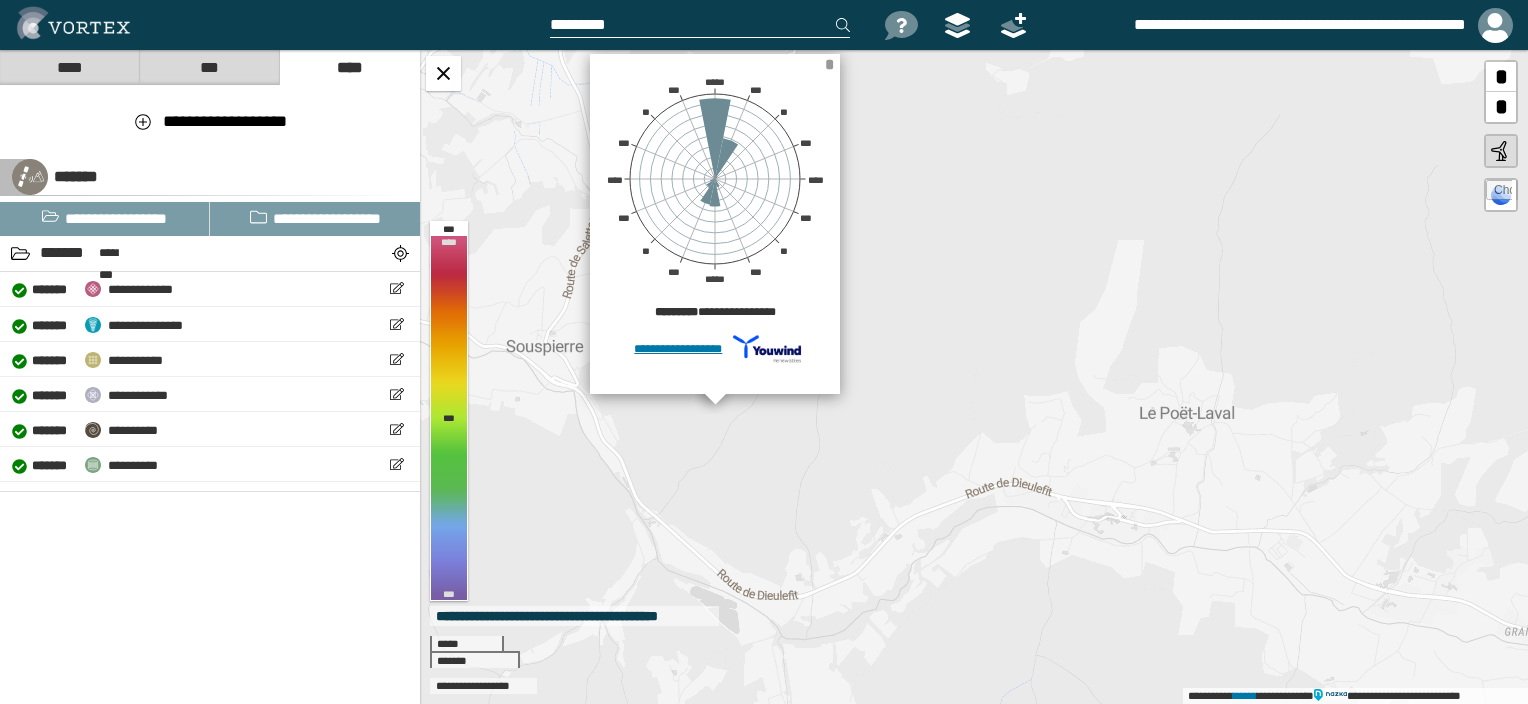 click on "*" at bounding box center [829, 64] 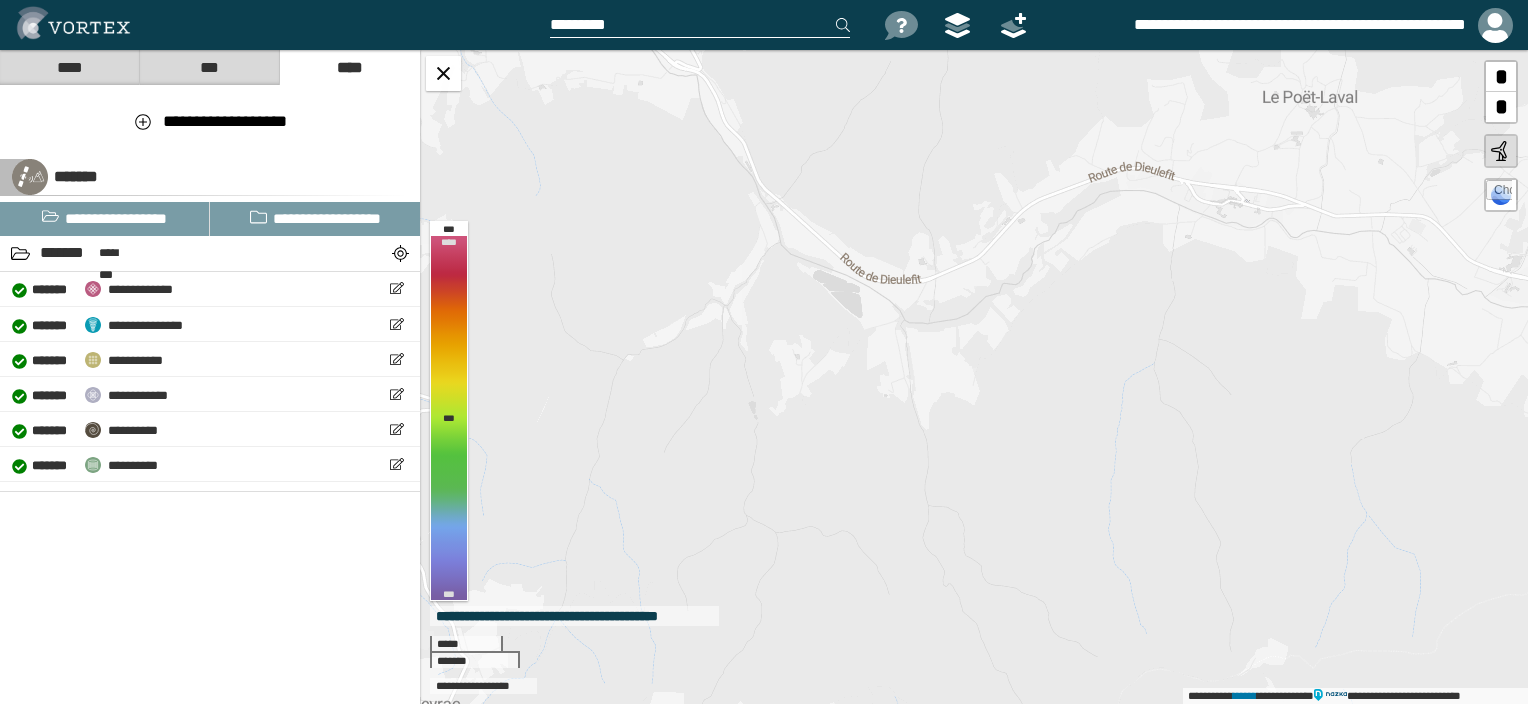 drag, startPoint x: 760, startPoint y: 516, endPoint x: 883, endPoint y: 208, distance: 331.65192 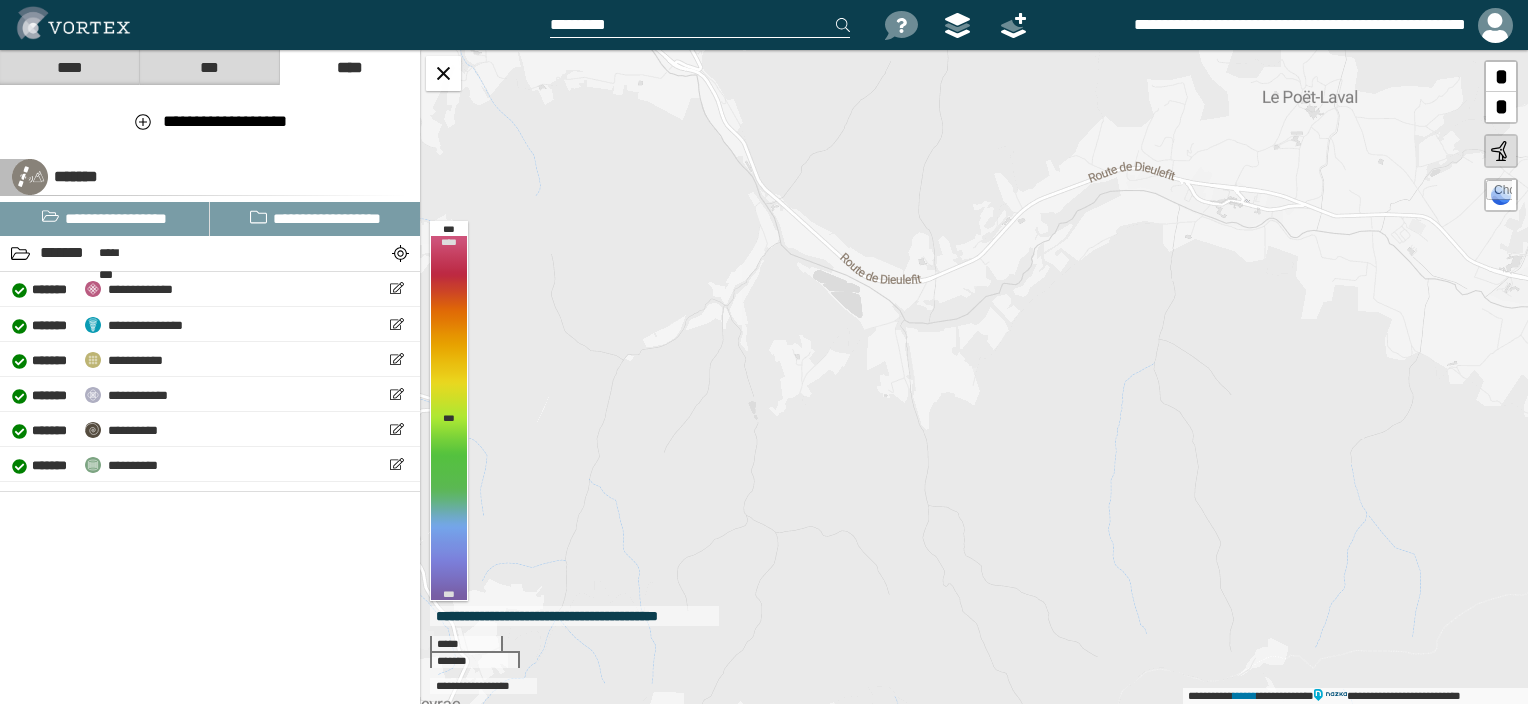 click on "**********" at bounding box center (974, 377) 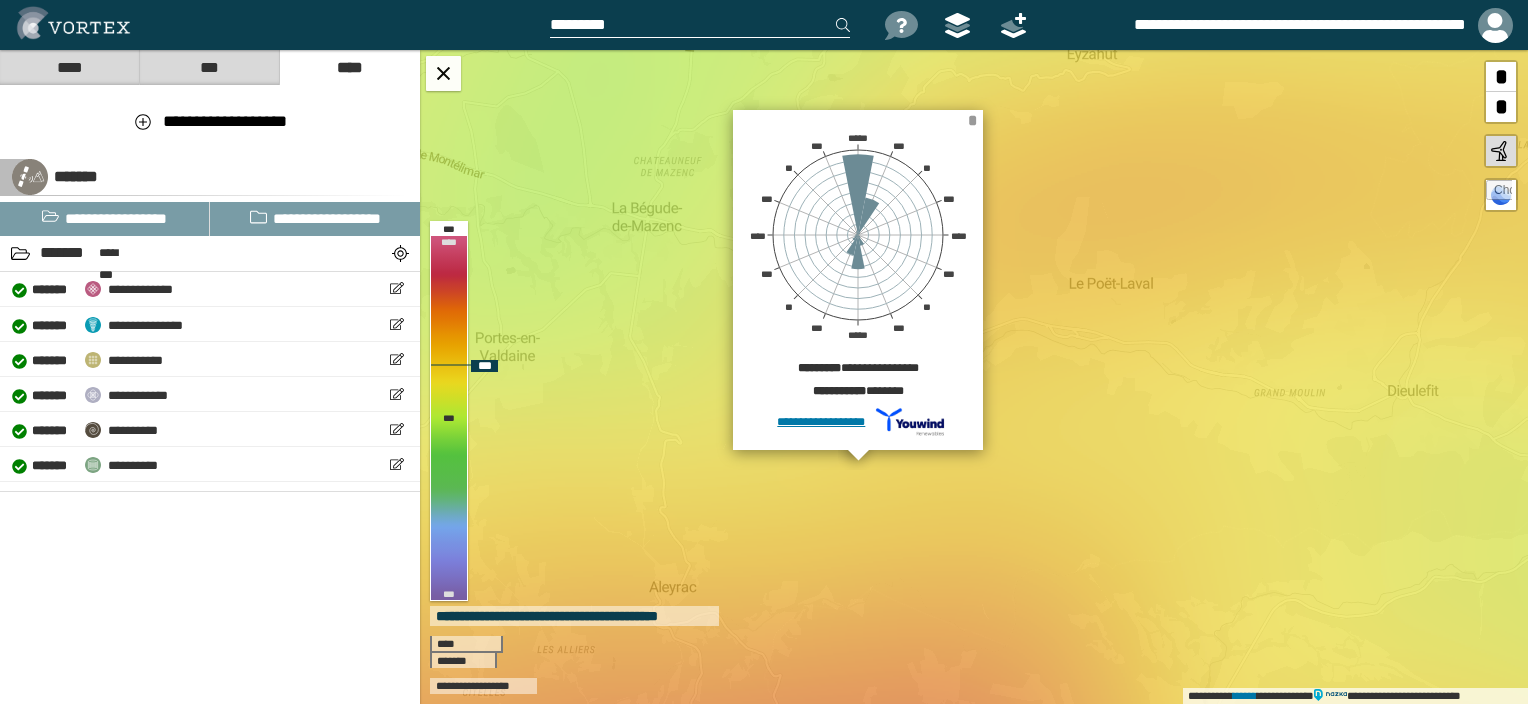click on "*" at bounding box center (972, 120) 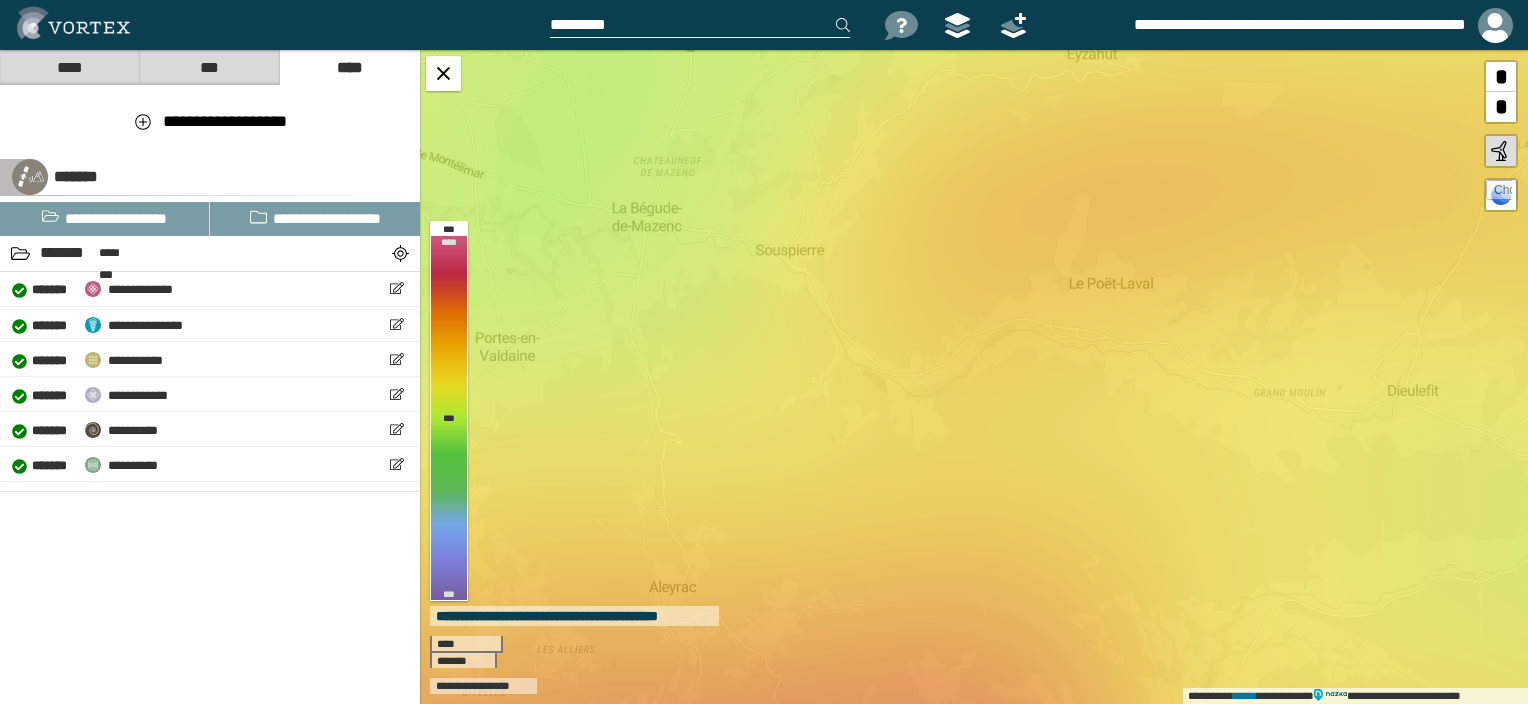 click at bounding box center (700, 25) 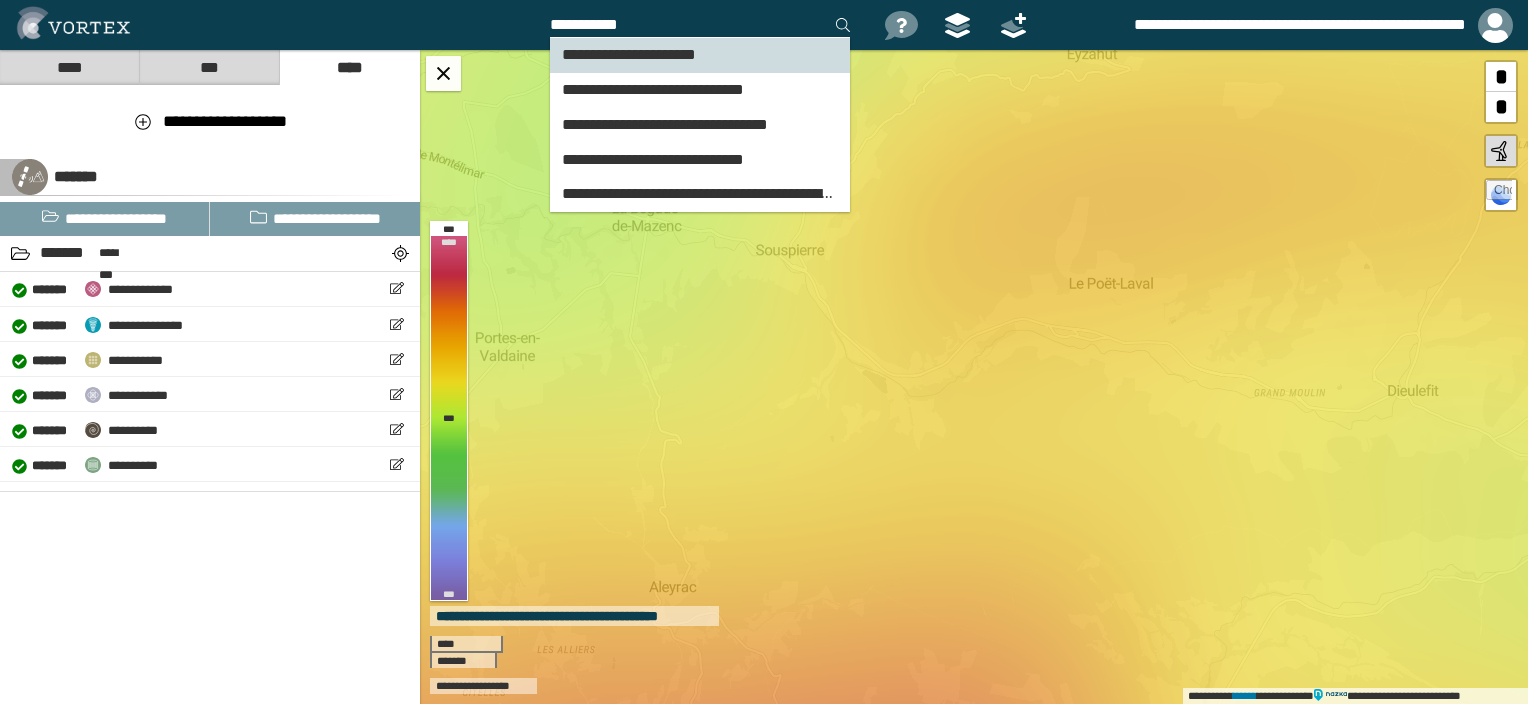 type on "**********" 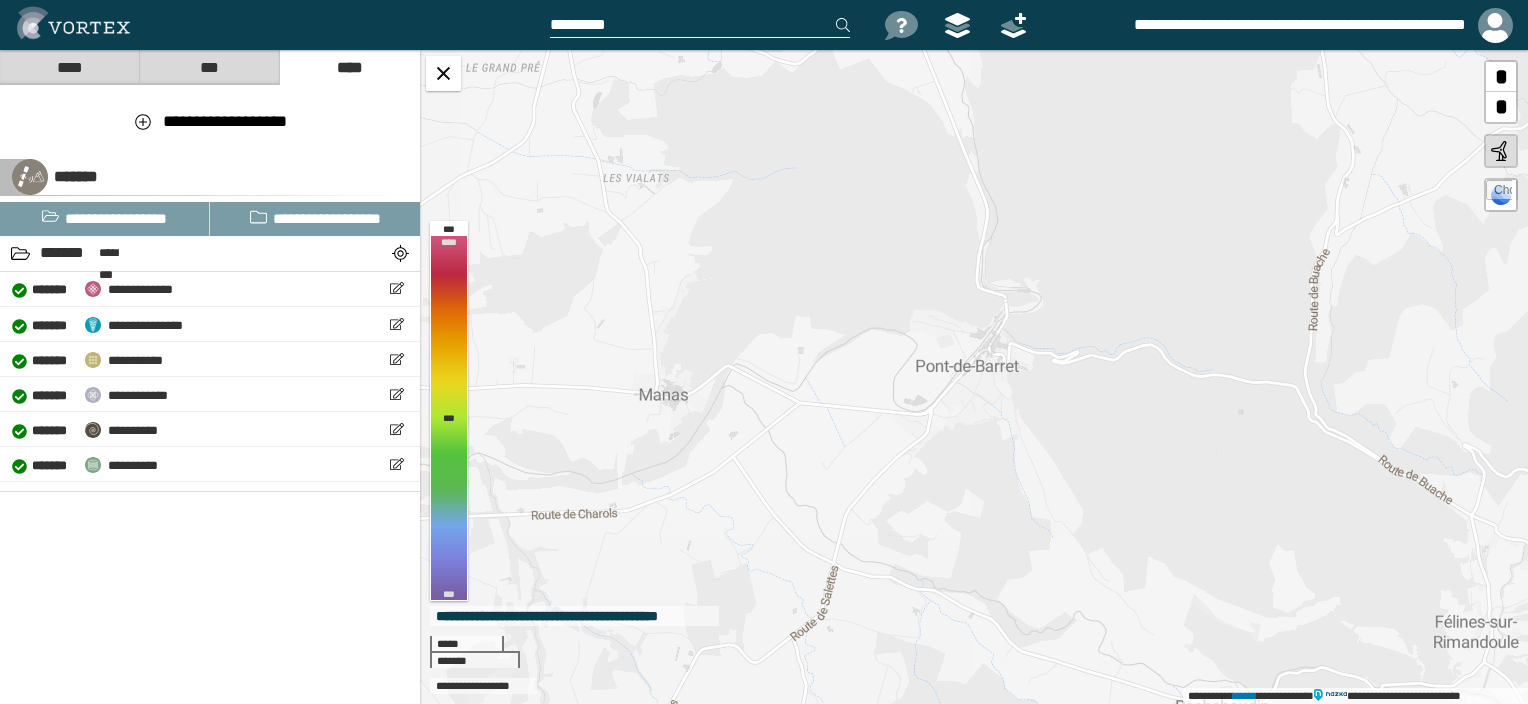 click on "**********" at bounding box center [974, 377] 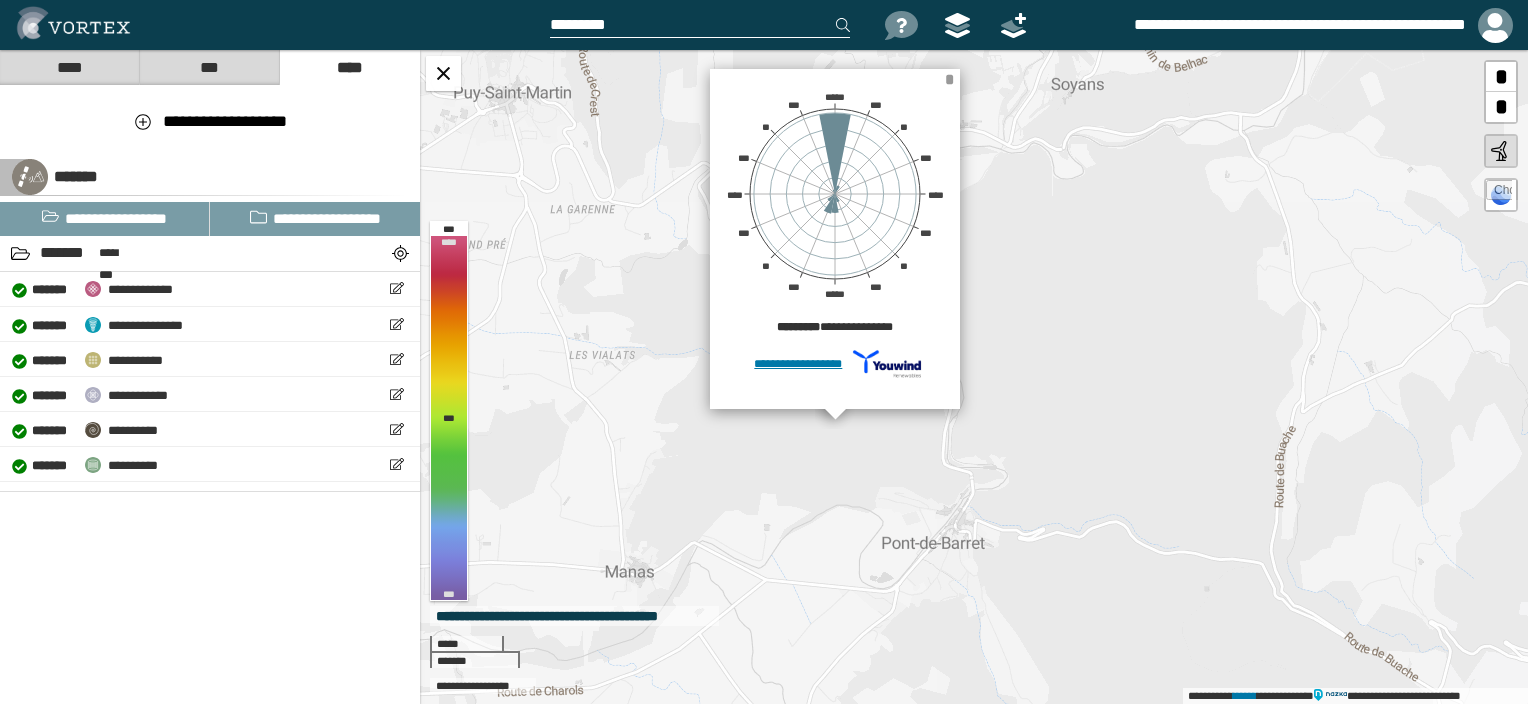 click on "*" at bounding box center [949, 79] 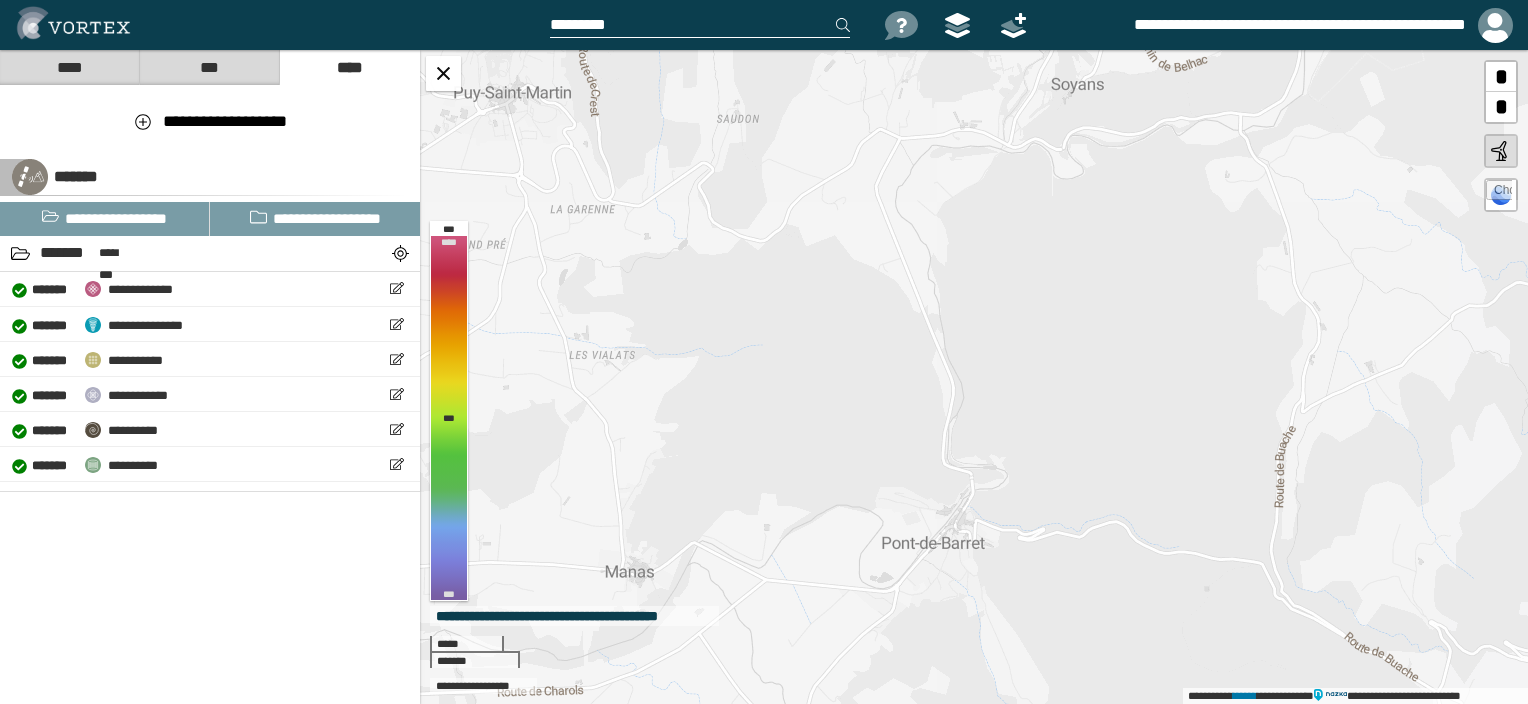click on "**********" at bounding box center [974, 377] 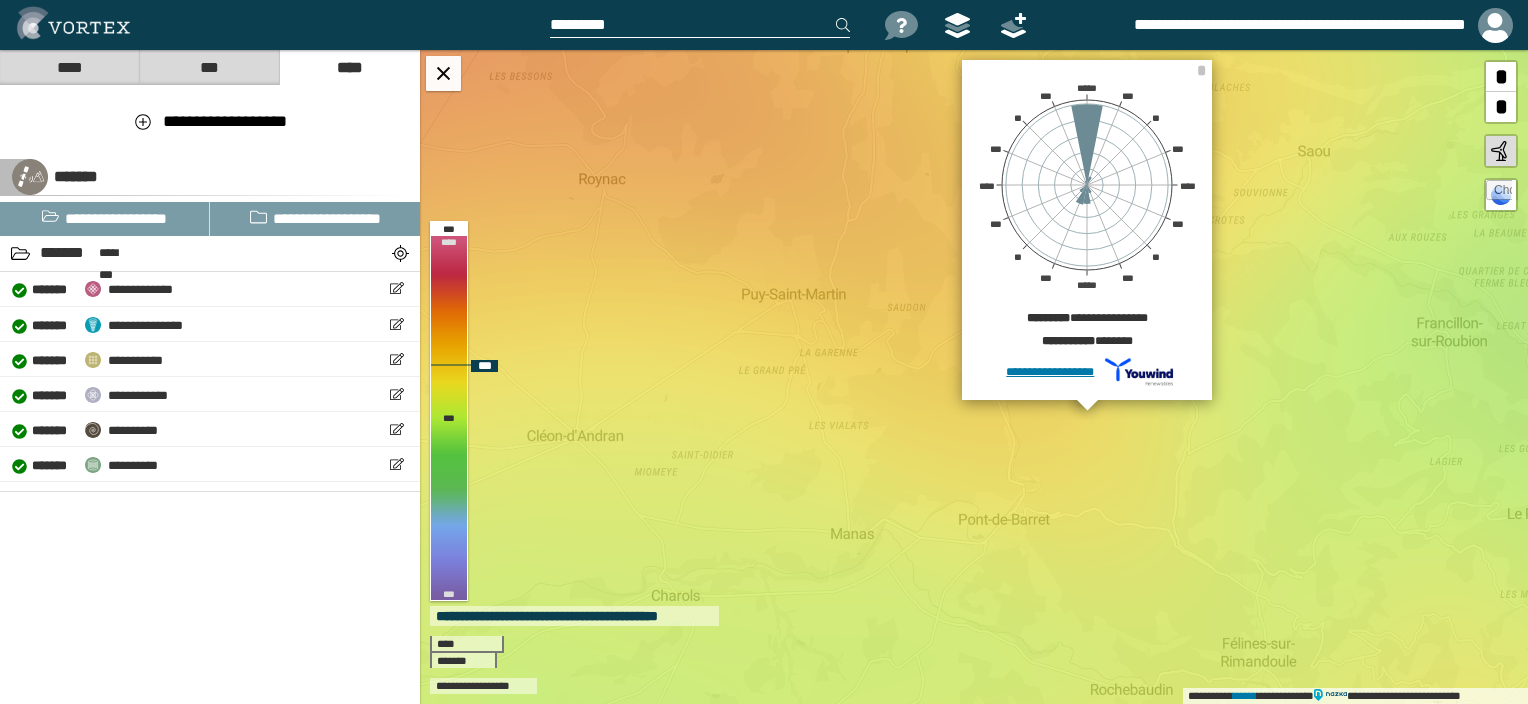 drag, startPoint x: 1204, startPoint y: 71, endPoint x: 1162, endPoint y: 3, distance: 79.924965 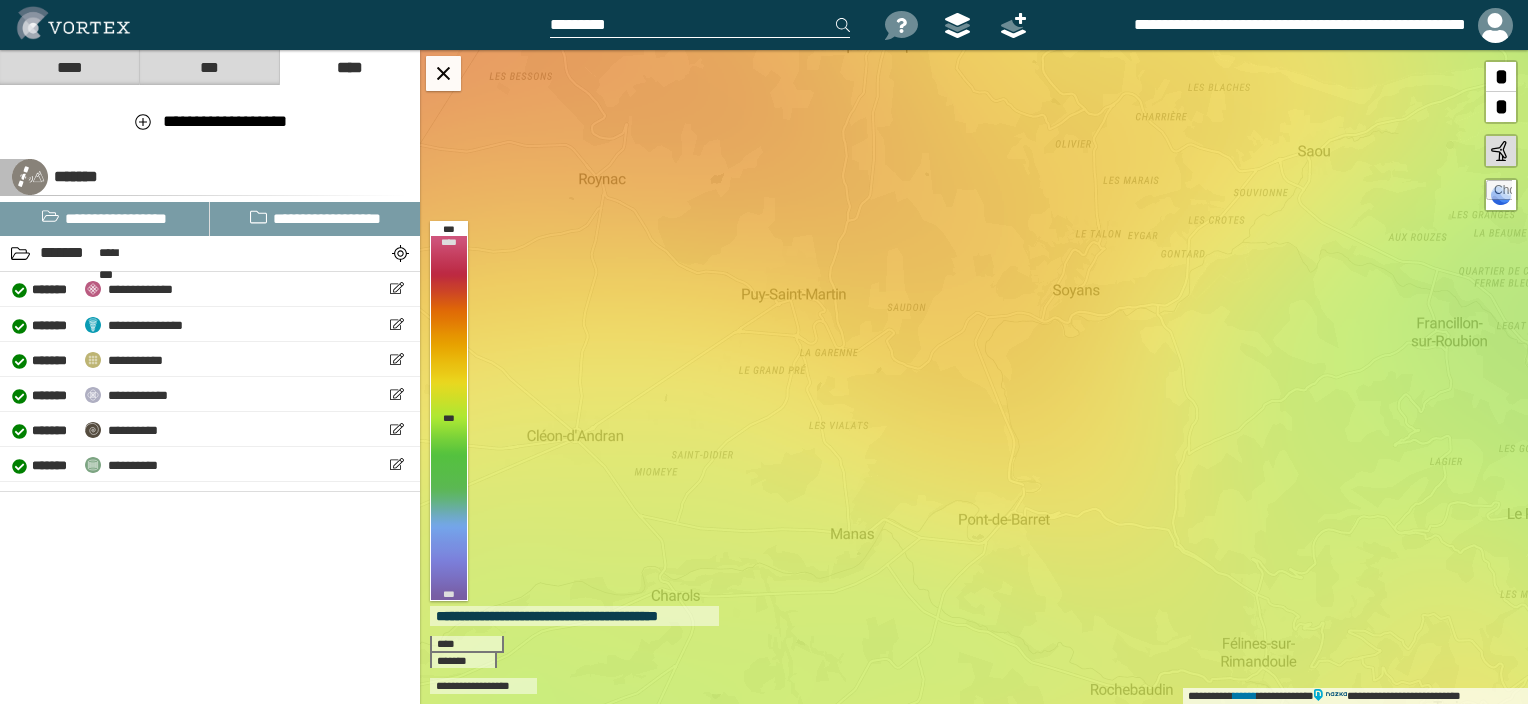 click at bounding box center [700, 25] 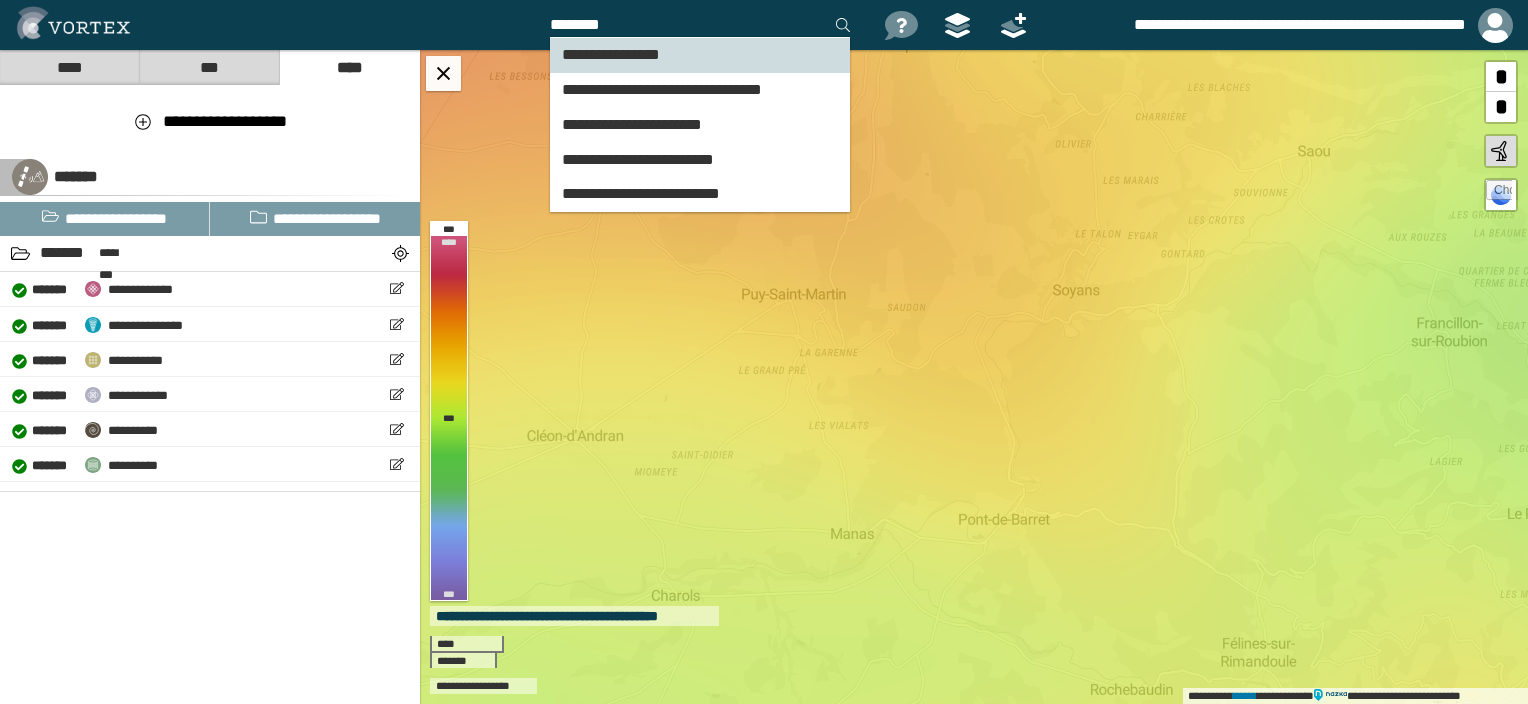 type on "********" 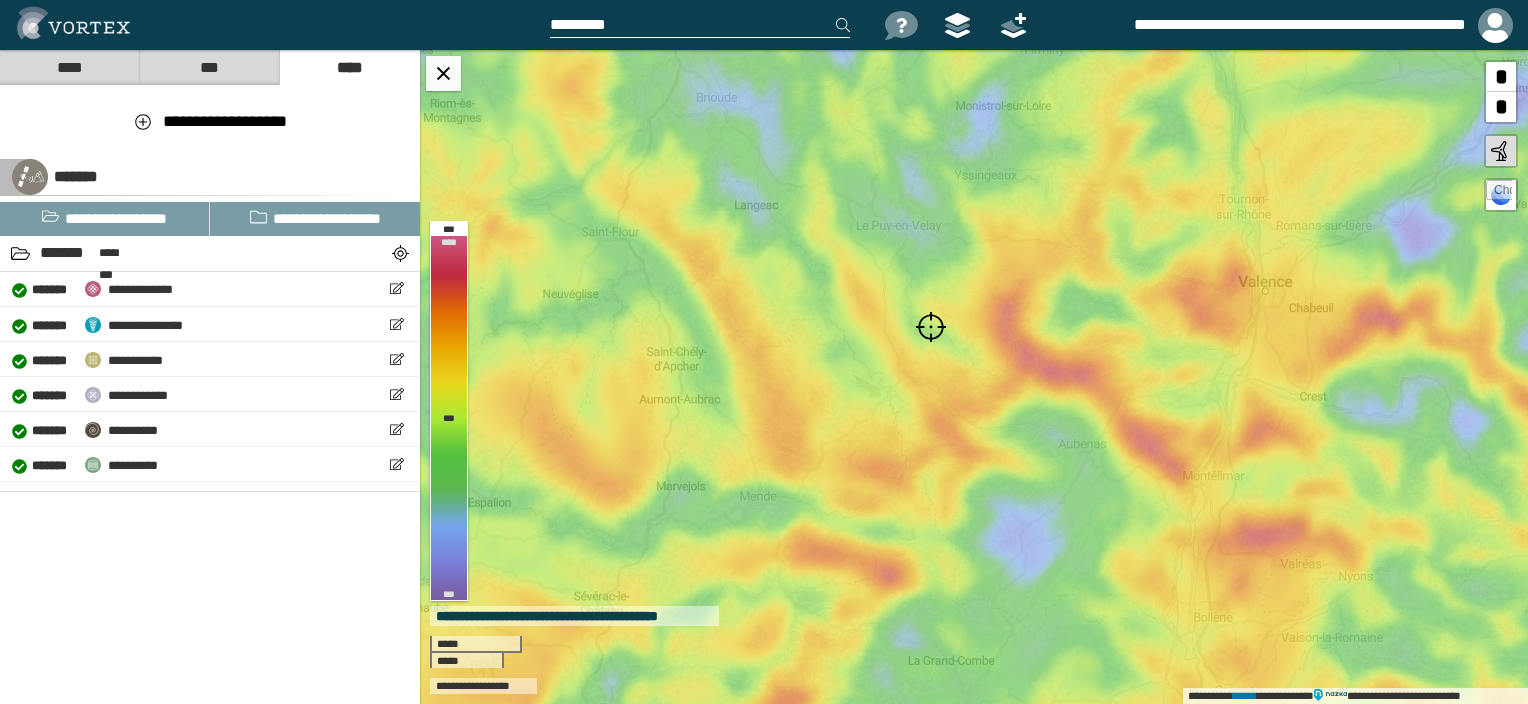 click at bounding box center [700, 25] 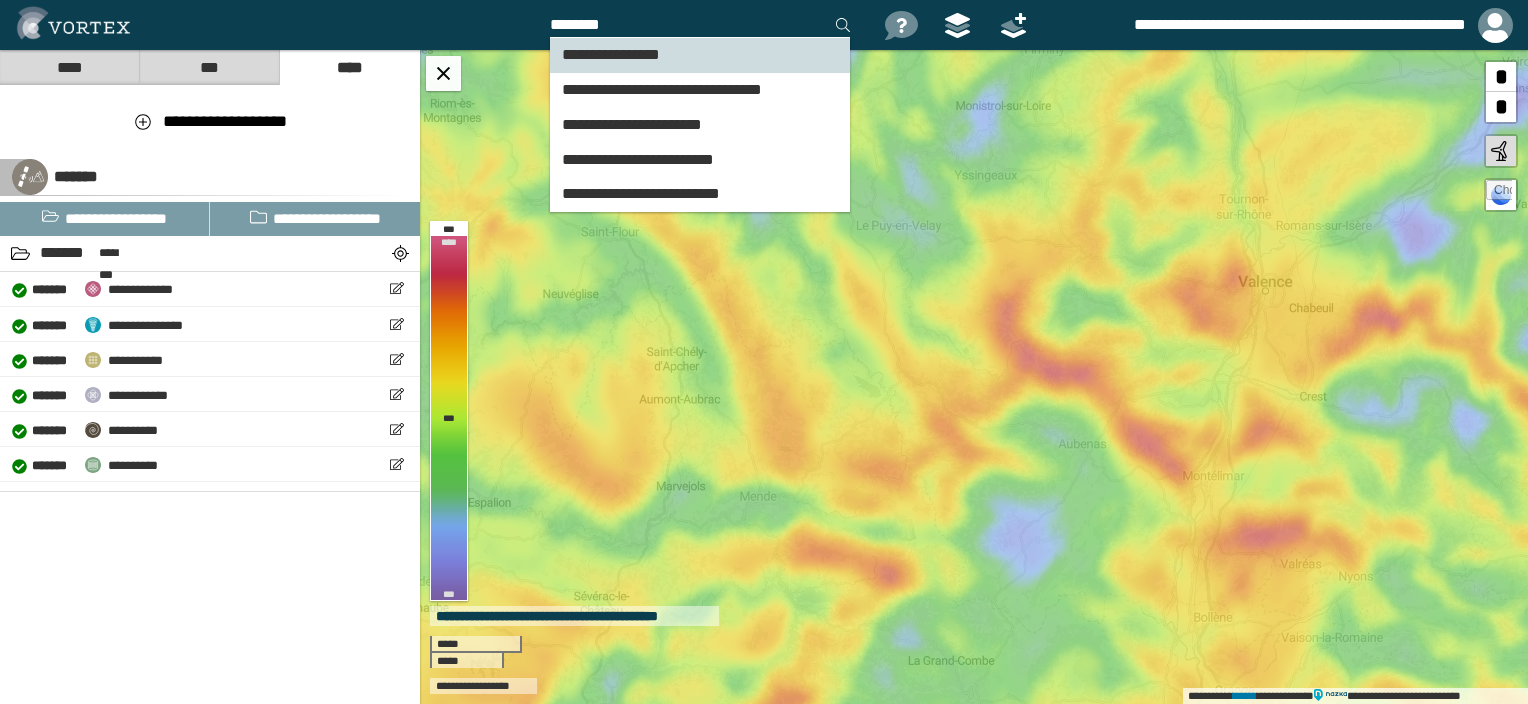 type on "********" 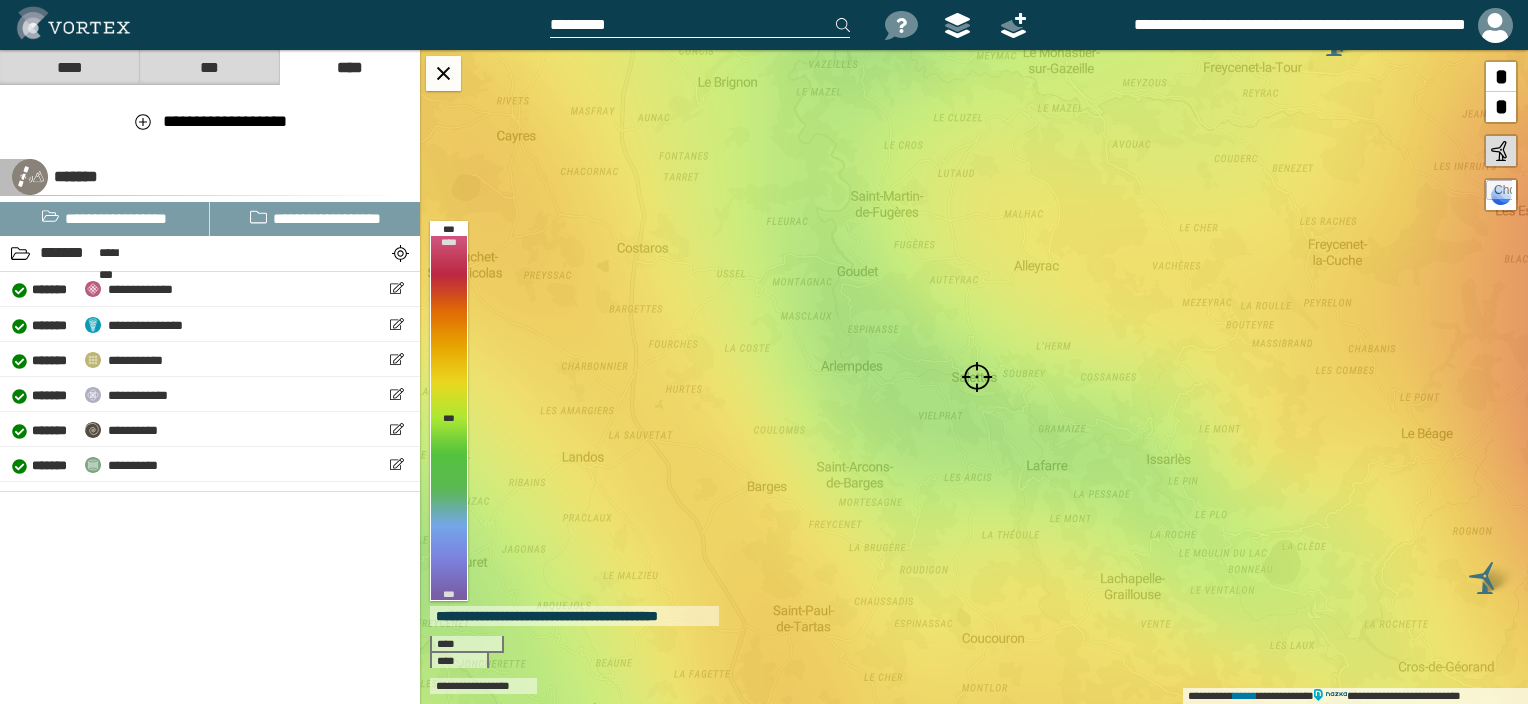 click at bounding box center (700, 25) 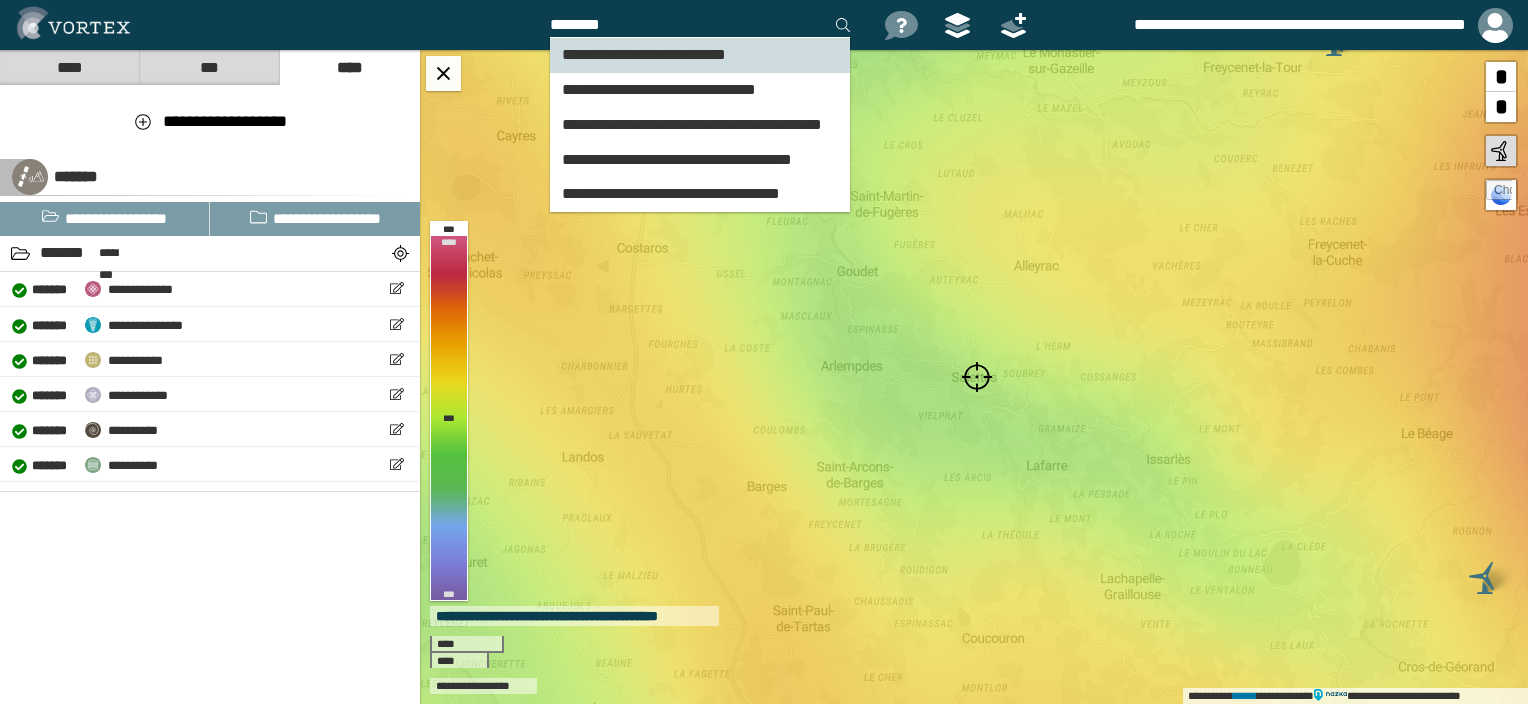 type on "********" 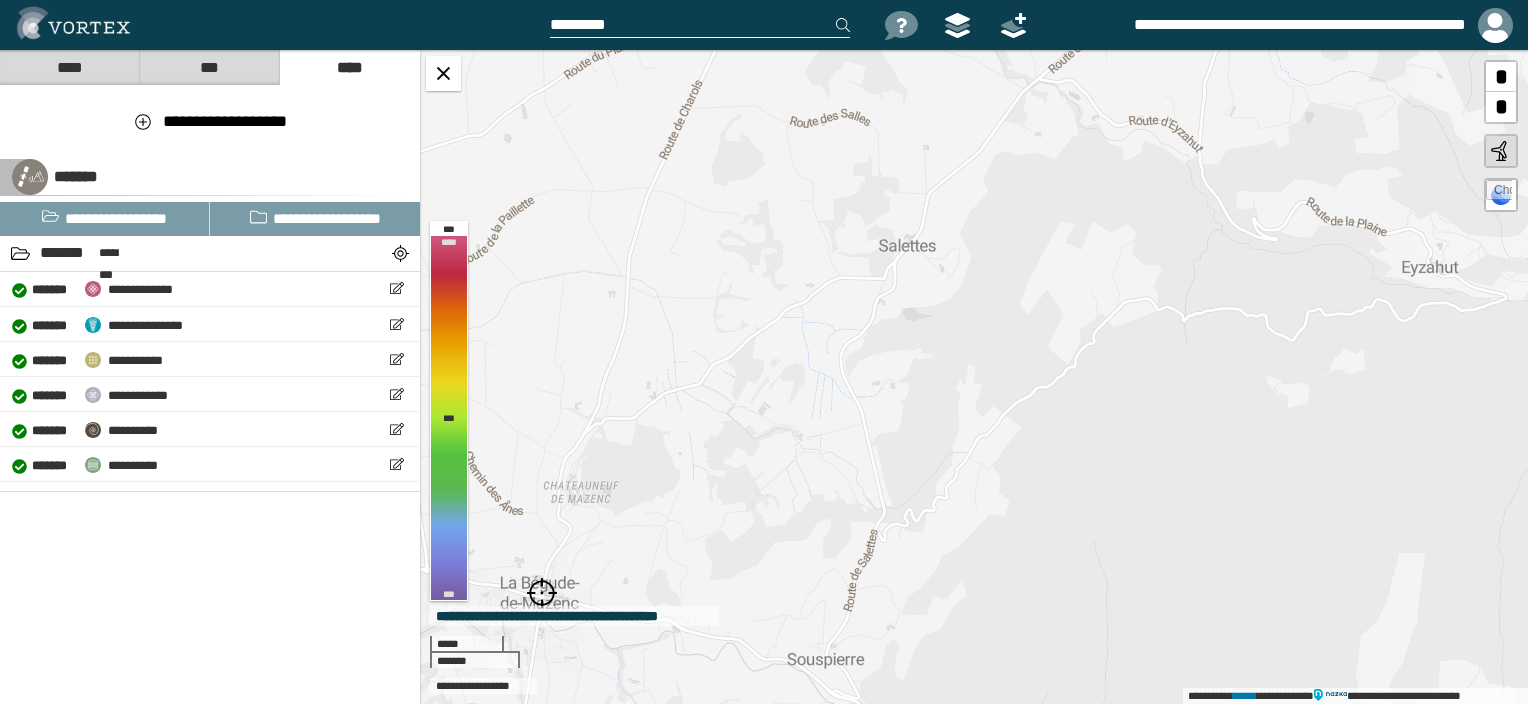 click on "**********" at bounding box center (974, 377) 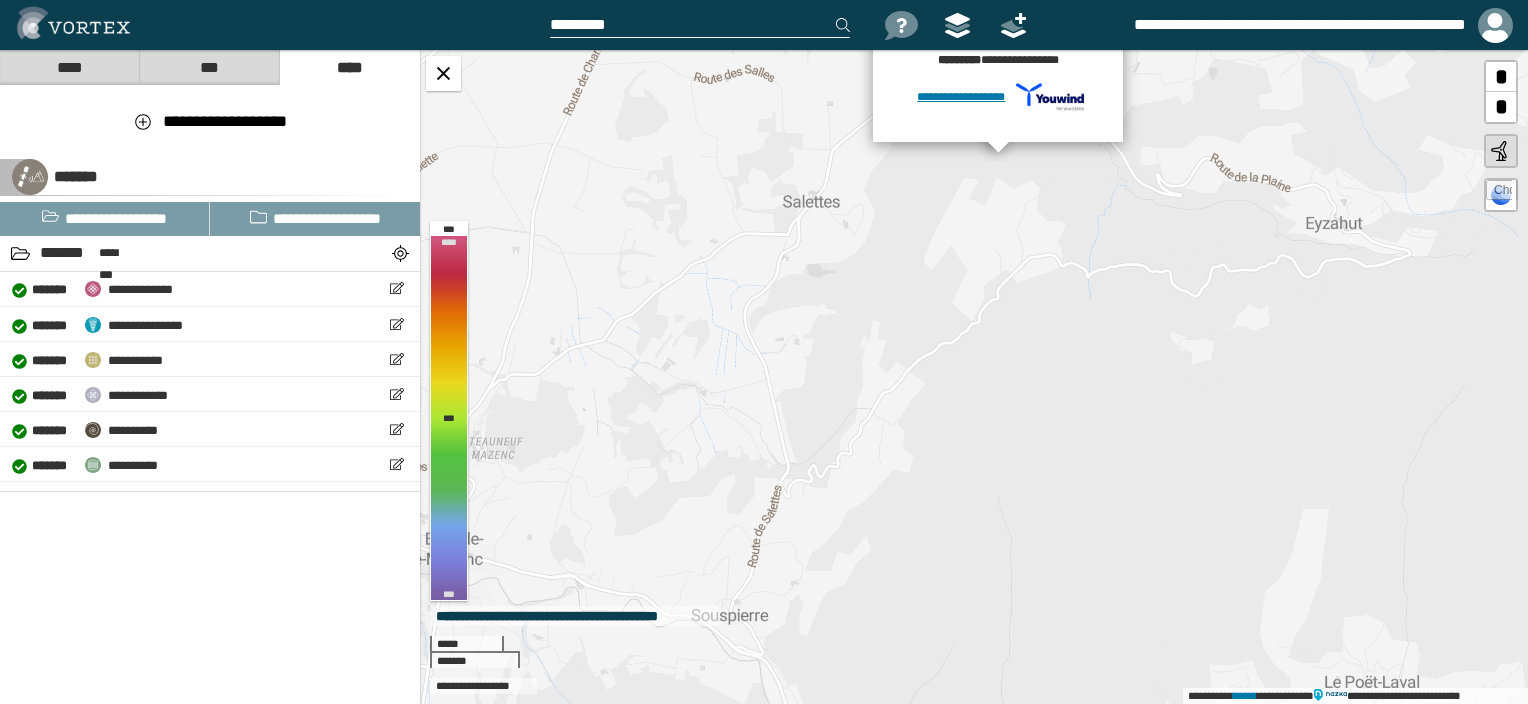 drag, startPoint x: 1024, startPoint y: 492, endPoint x: 984, endPoint y: 276, distance: 219.67249 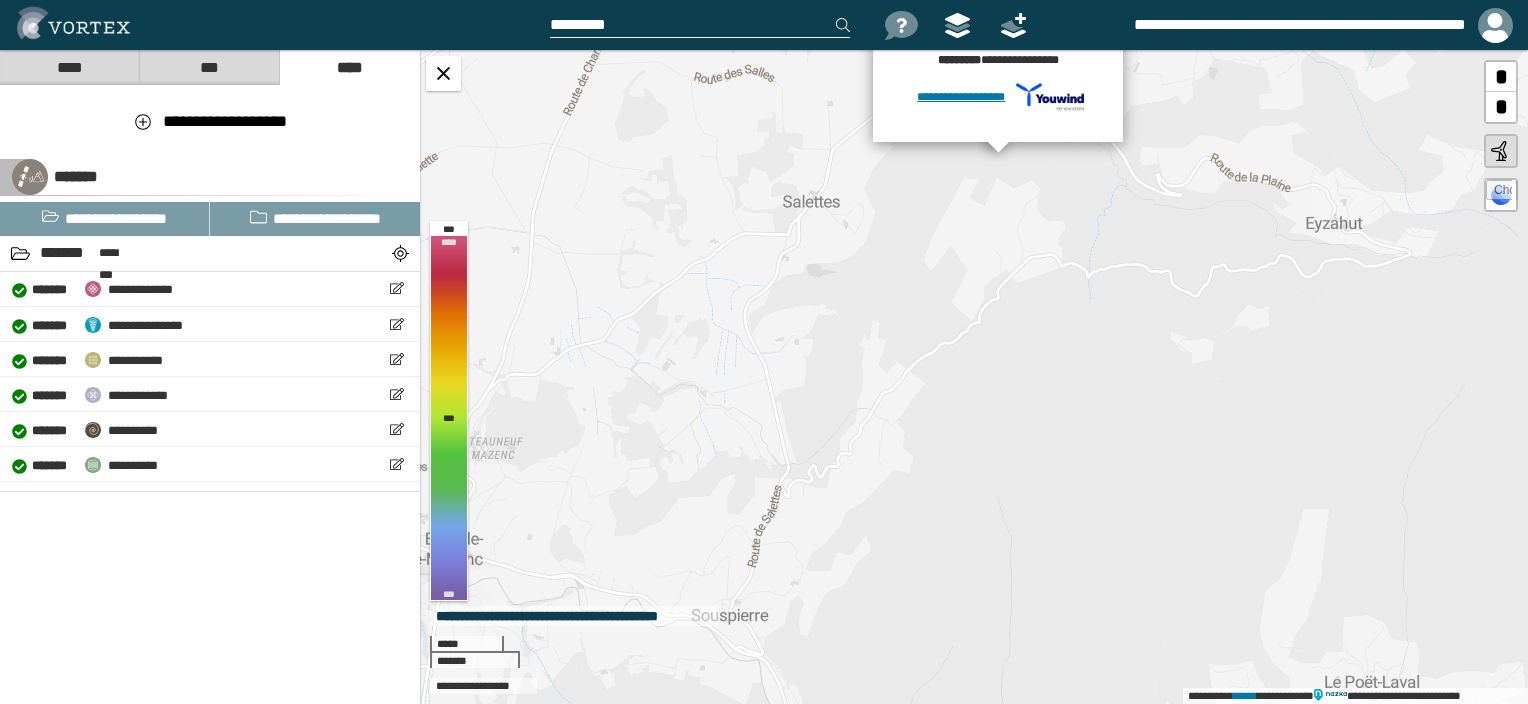 click on "**********" at bounding box center (974, 377) 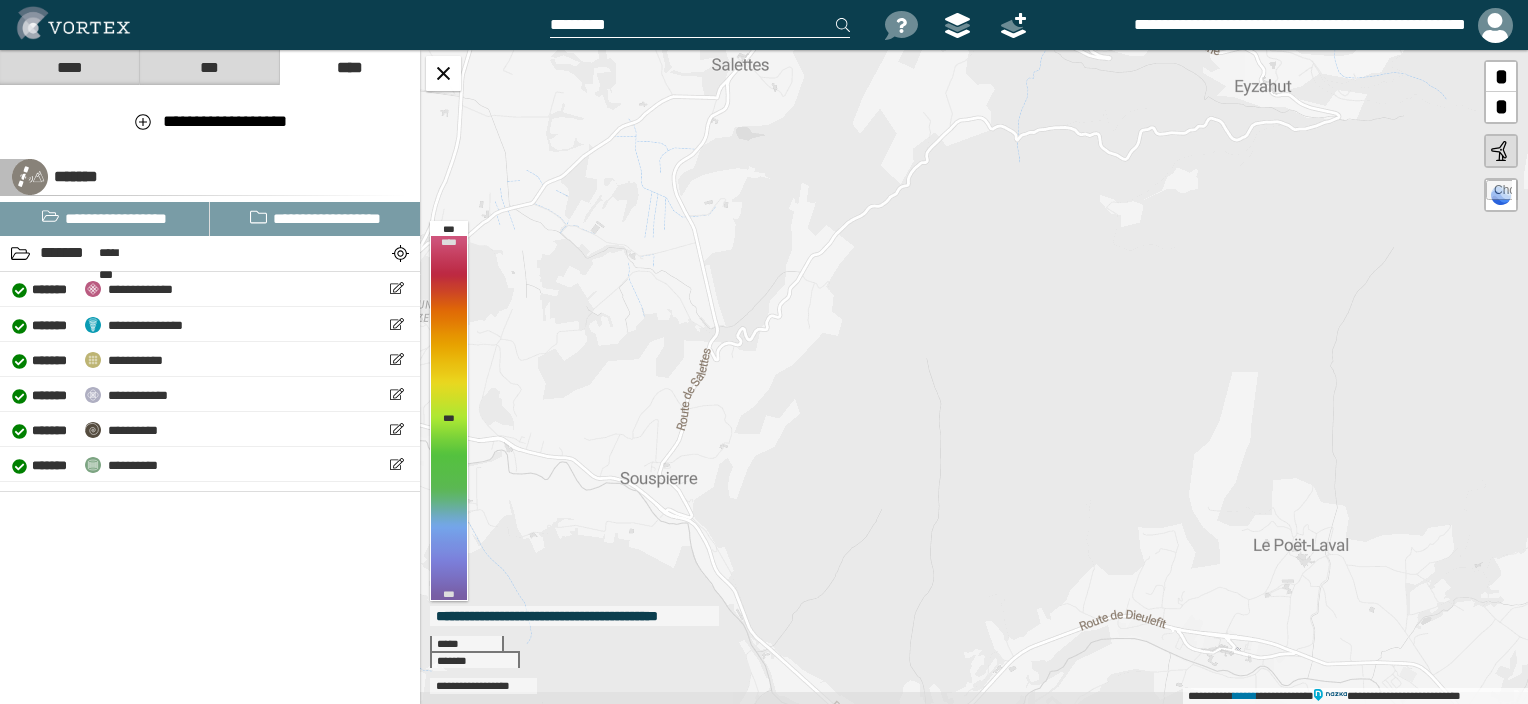 drag, startPoint x: 873, startPoint y: 466, endPoint x: 825, endPoint y: 366, distance: 110.92339 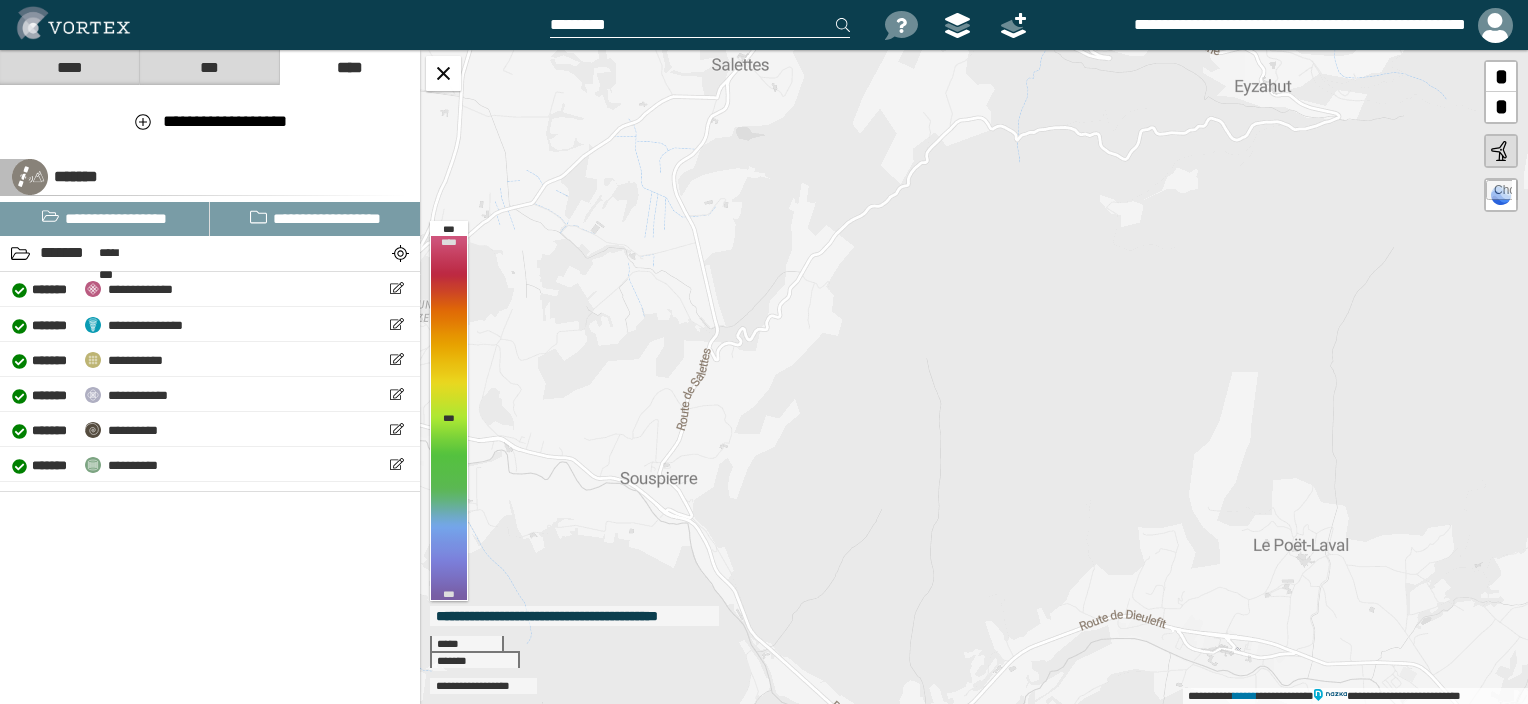 click on "**********" at bounding box center [974, 377] 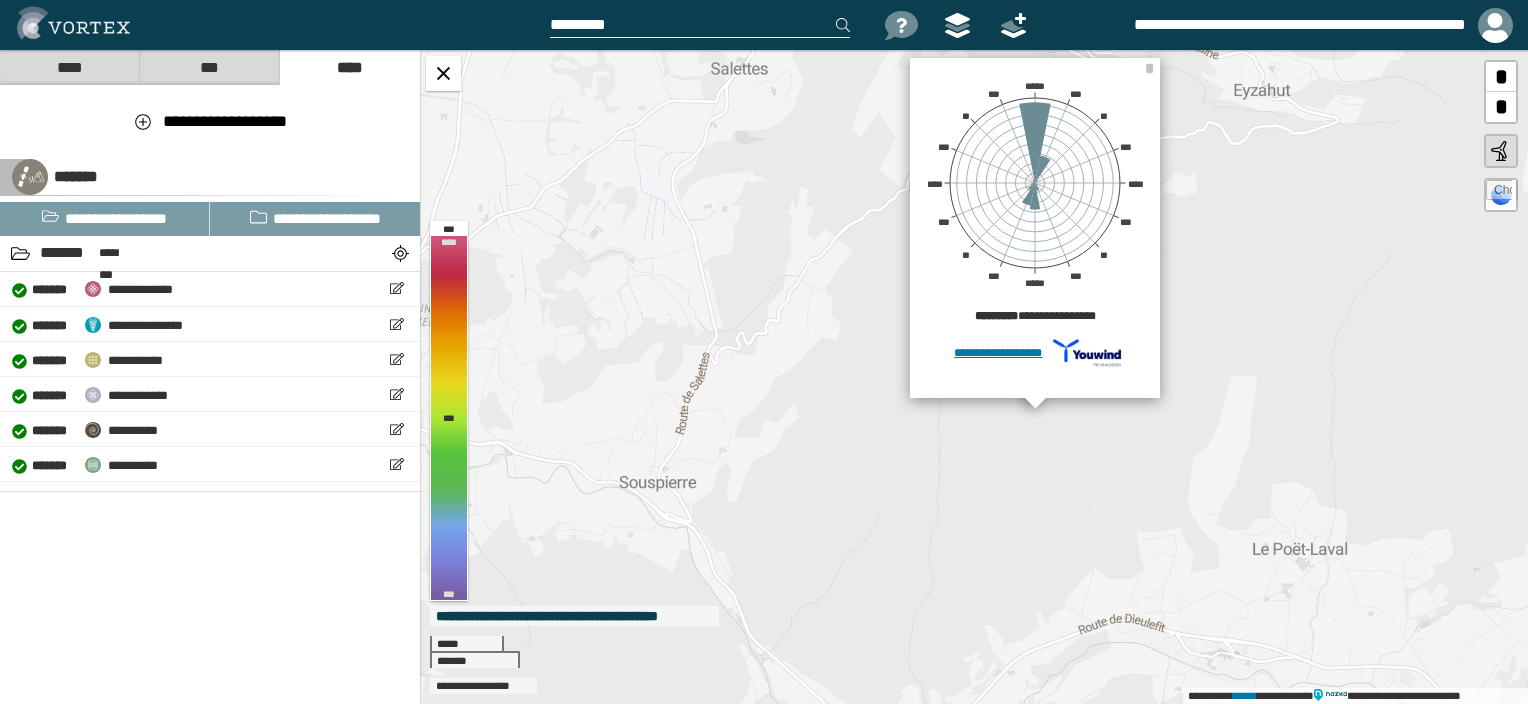 click at bounding box center [700, 25] 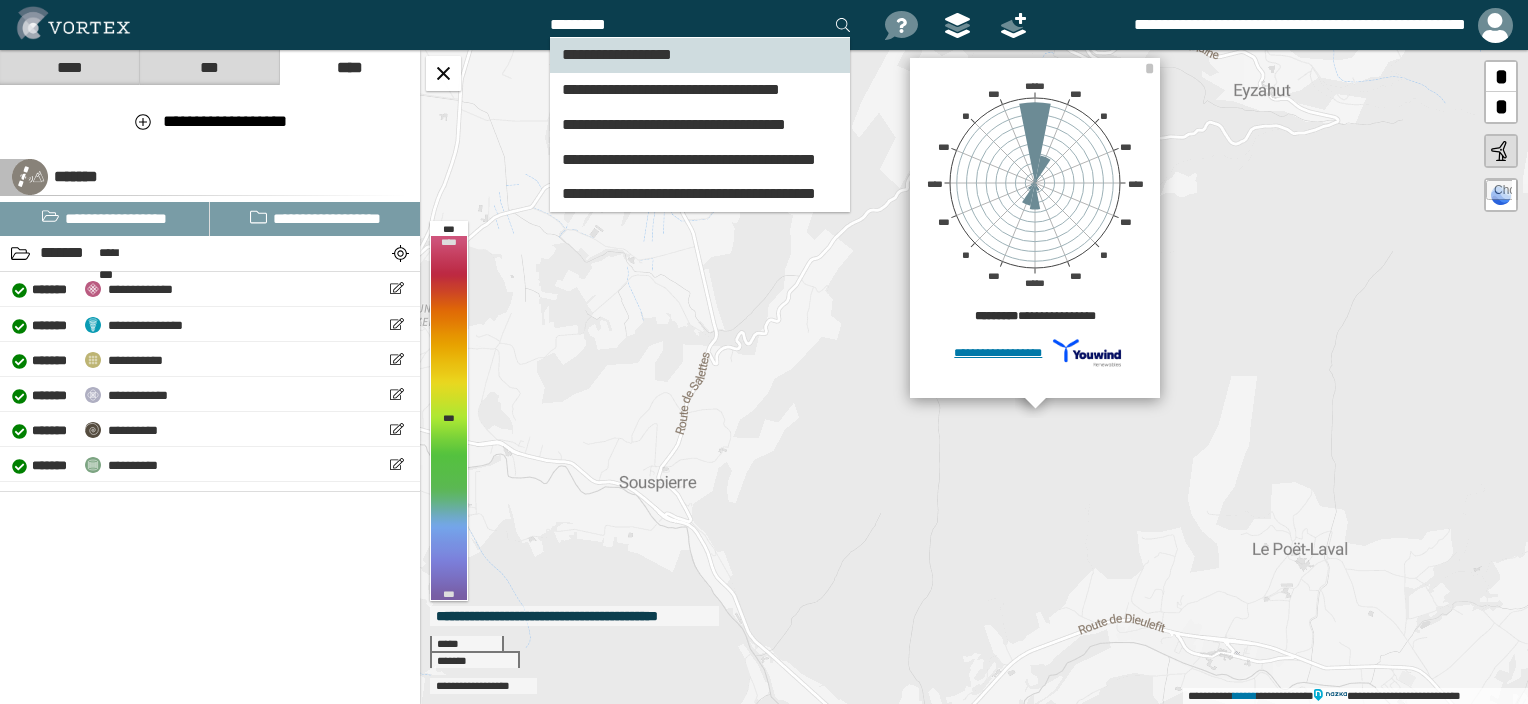 type on "*********" 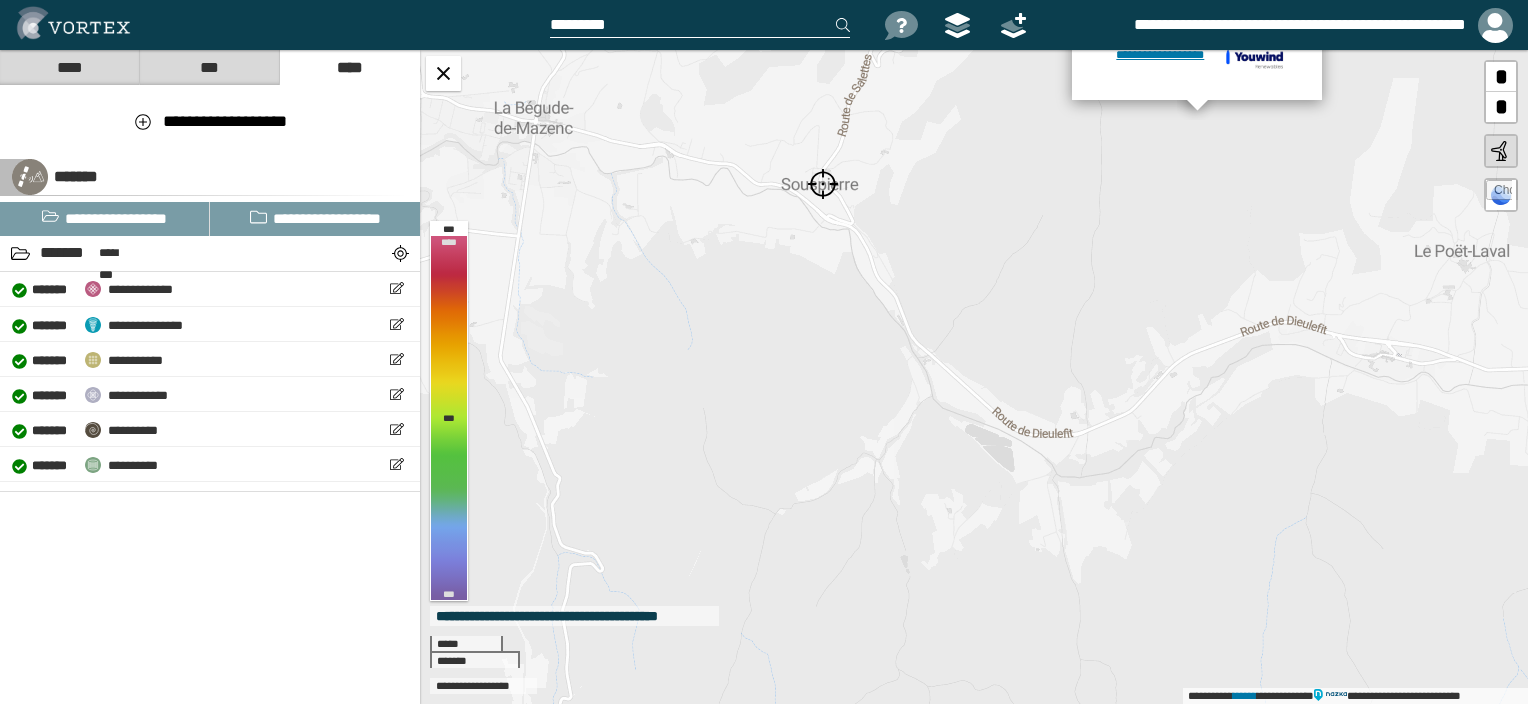drag, startPoint x: 914, startPoint y: 328, endPoint x: 915, endPoint y: 216, distance: 112.00446 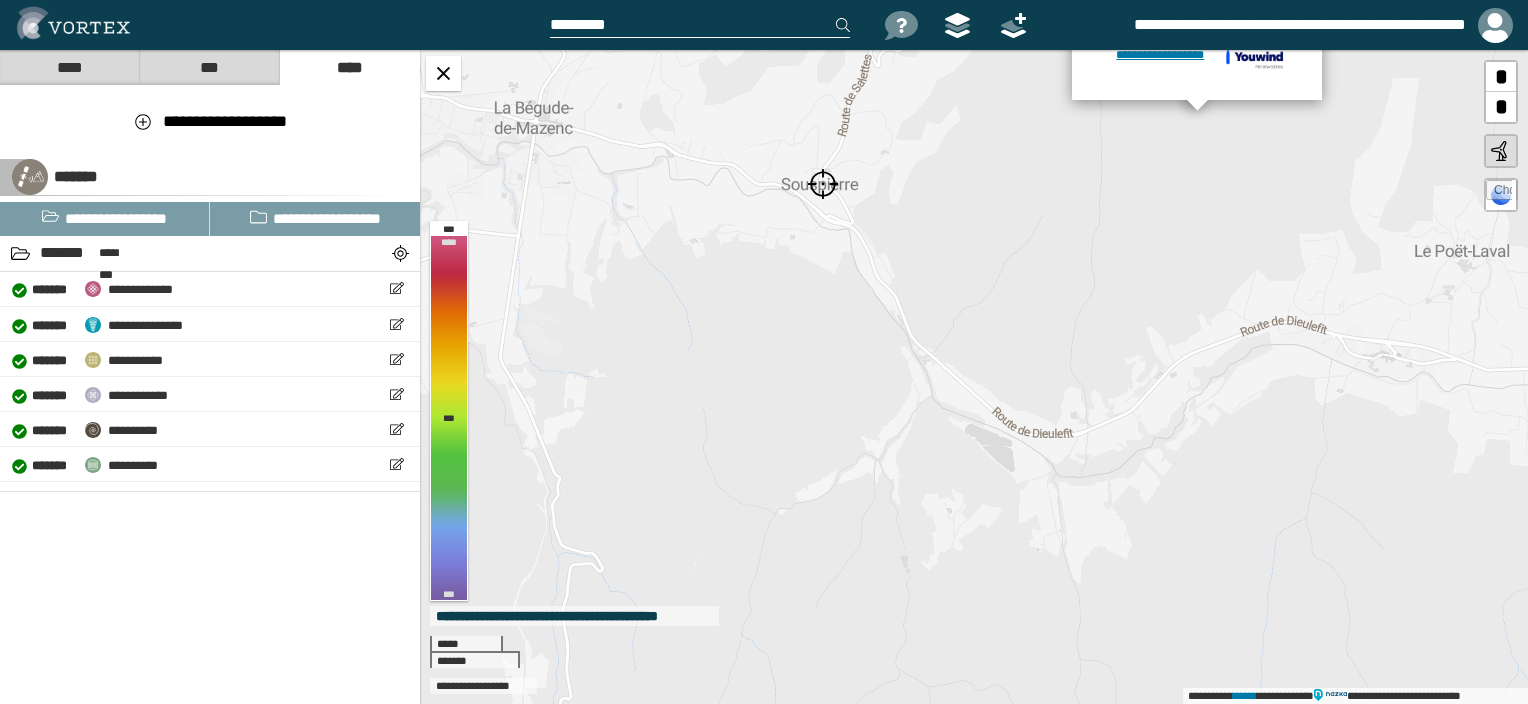 click on "**********" at bounding box center (974, 377) 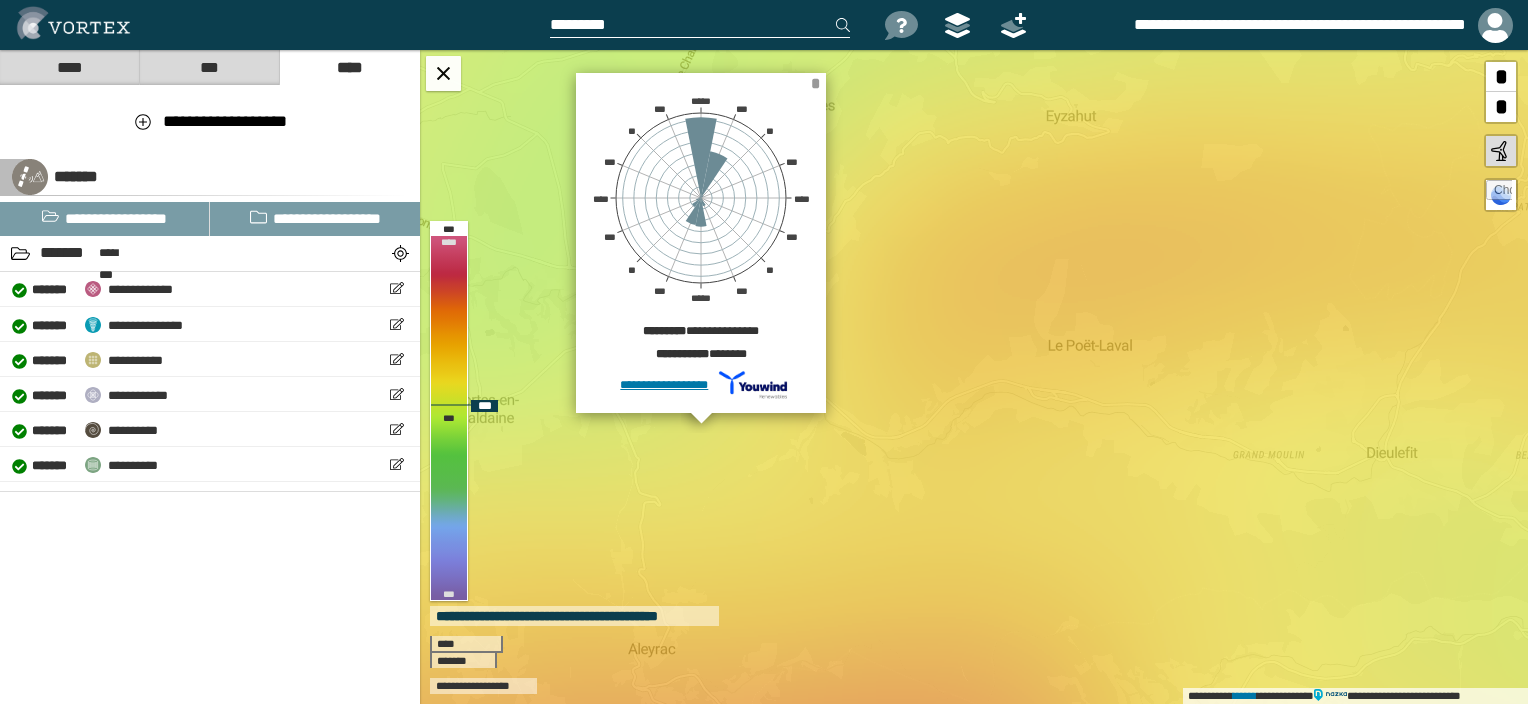 click on "*" at bounding box center (815, 83) 